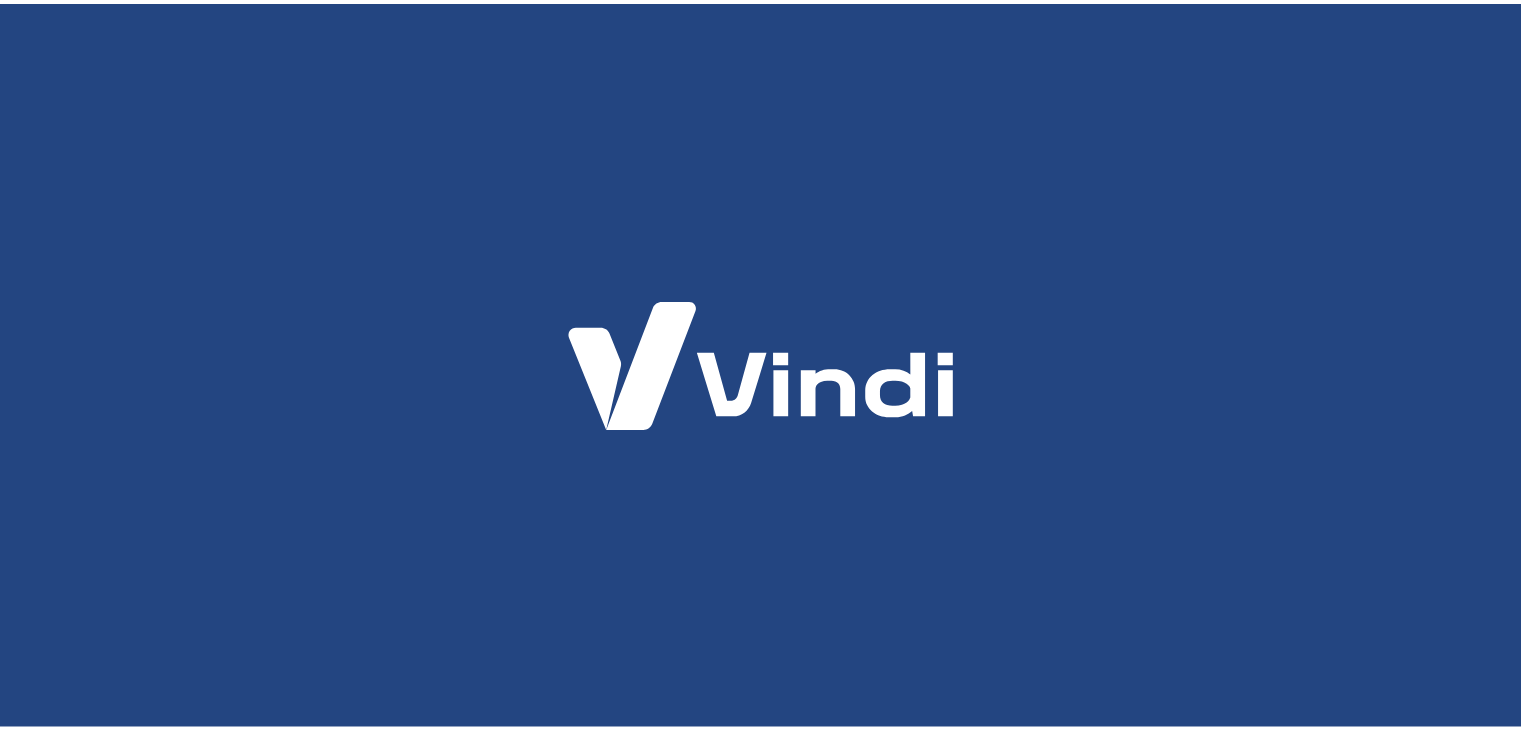 scroll, scrollTop: 0, scrollLeft: 0, axis: both 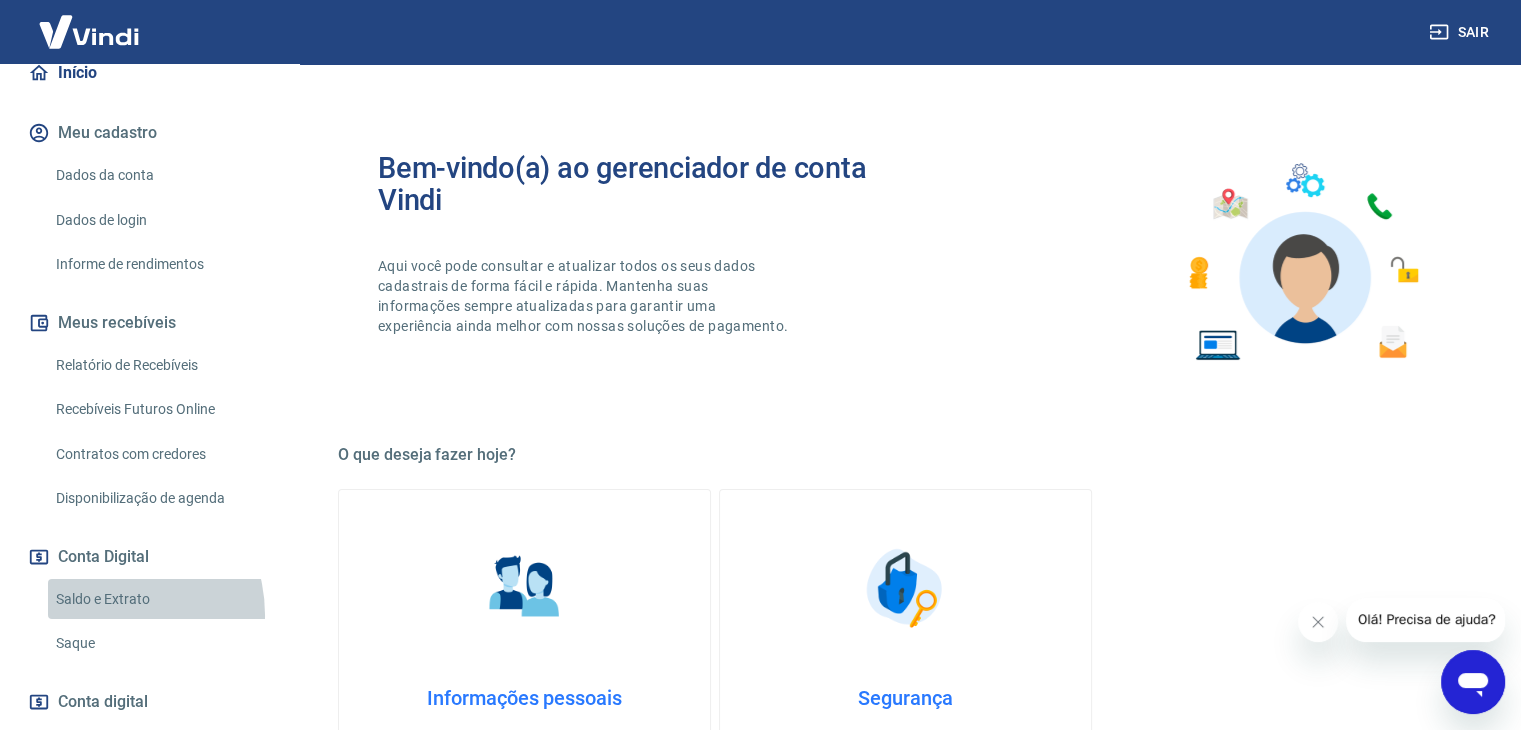 click on "Saldo e Extrato" at bounding box center (161, 599) 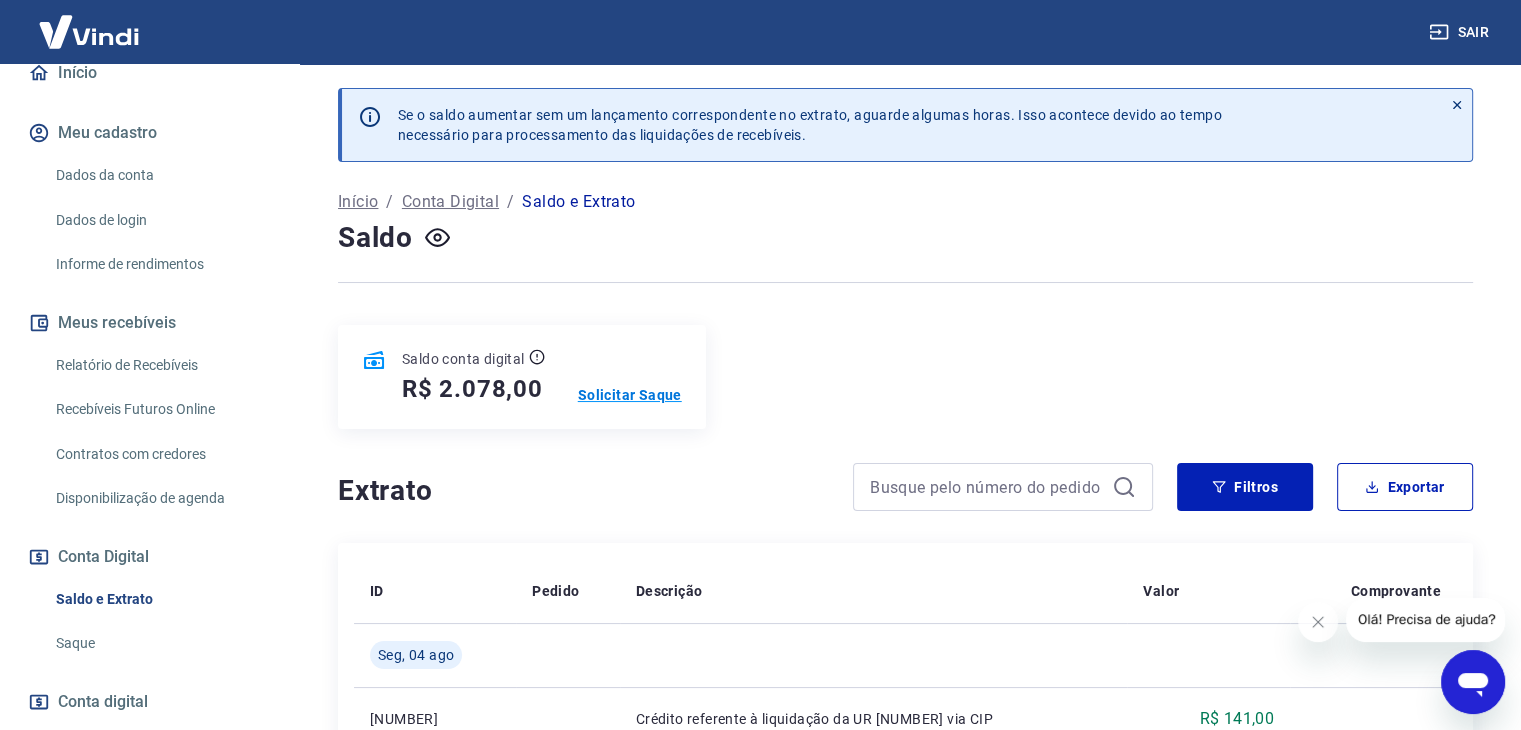 click on "Solicitar Saque" at bounding box center [630, 395] 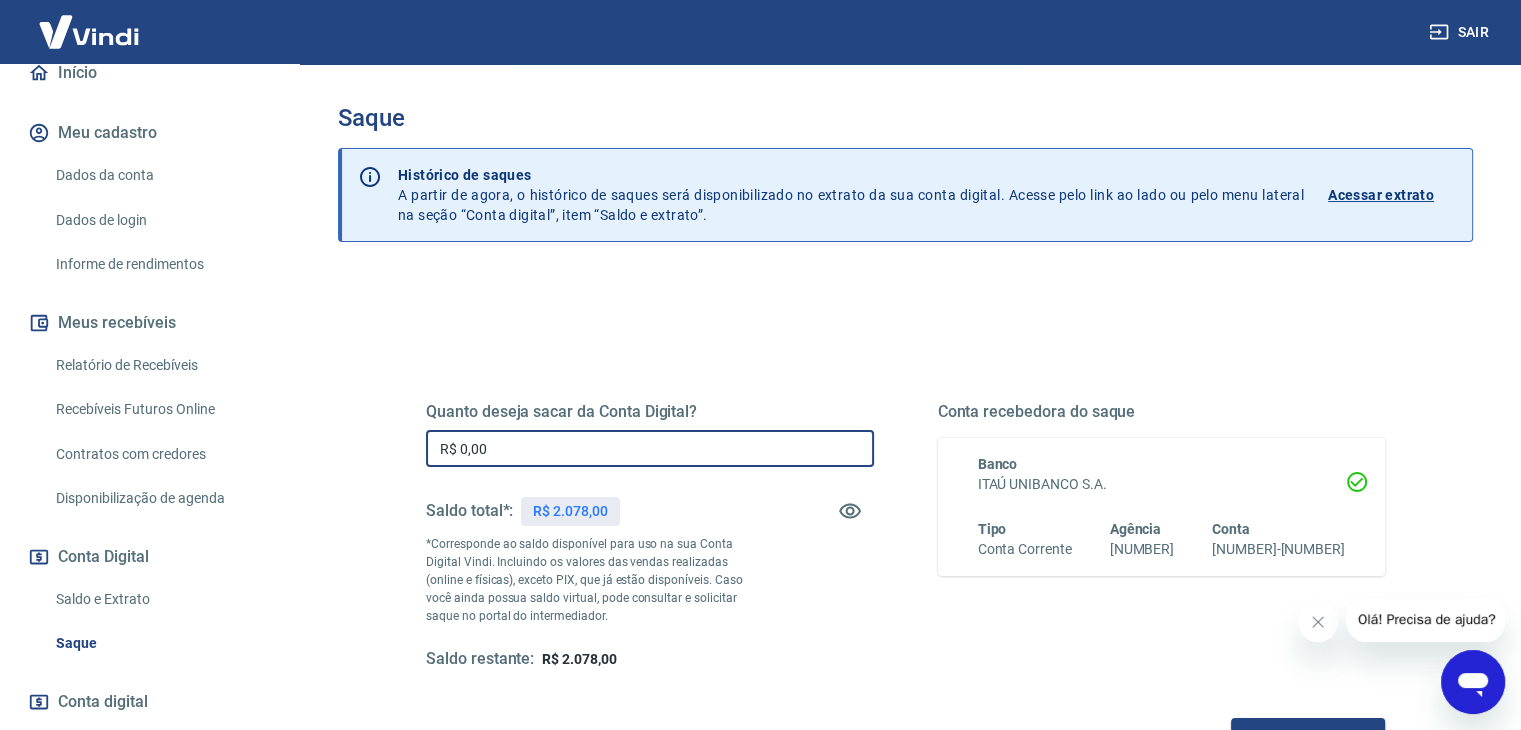 click on "R$ 0,00" at bounding box center (650, 448) 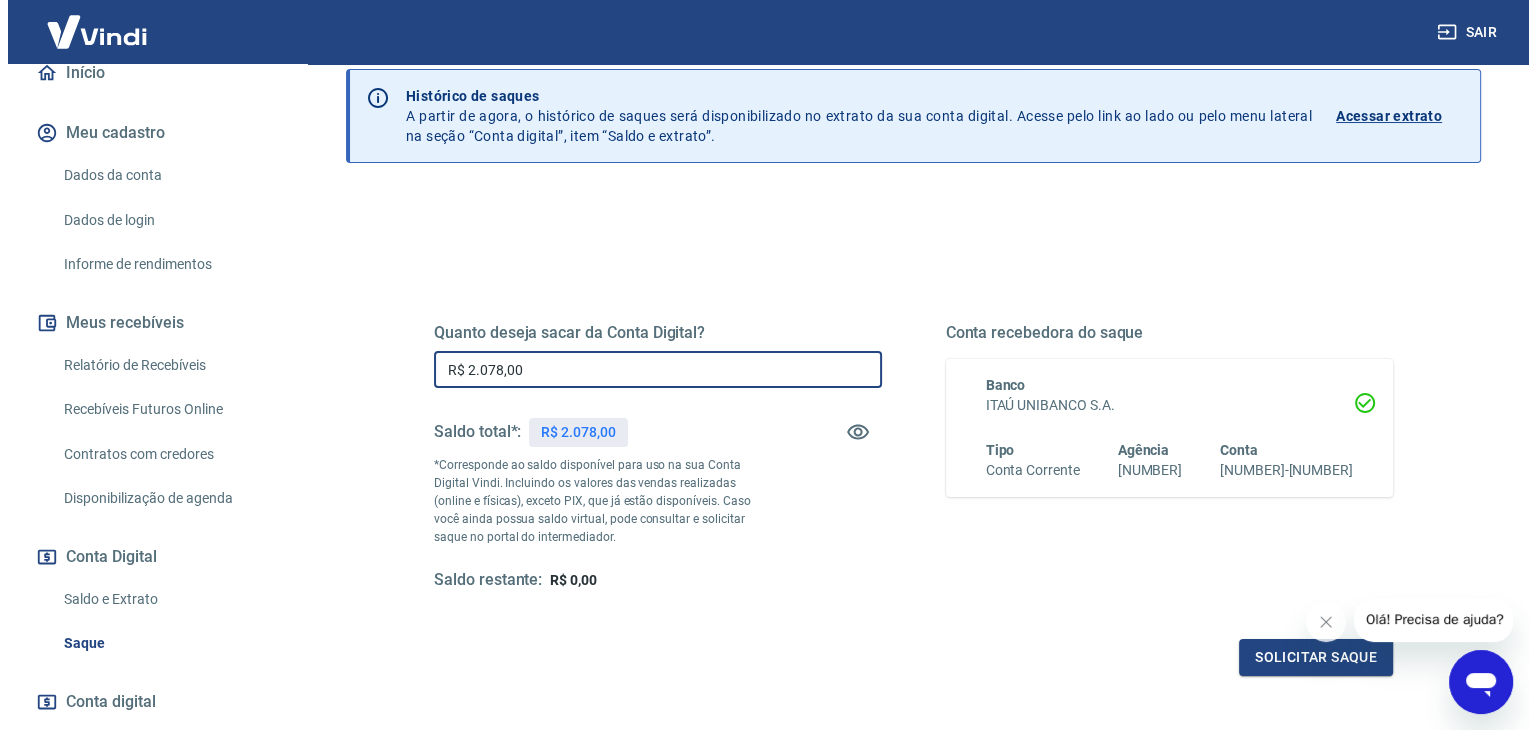 scroll, scrollTop: 200, scrollLeft: 0, axis: vertical 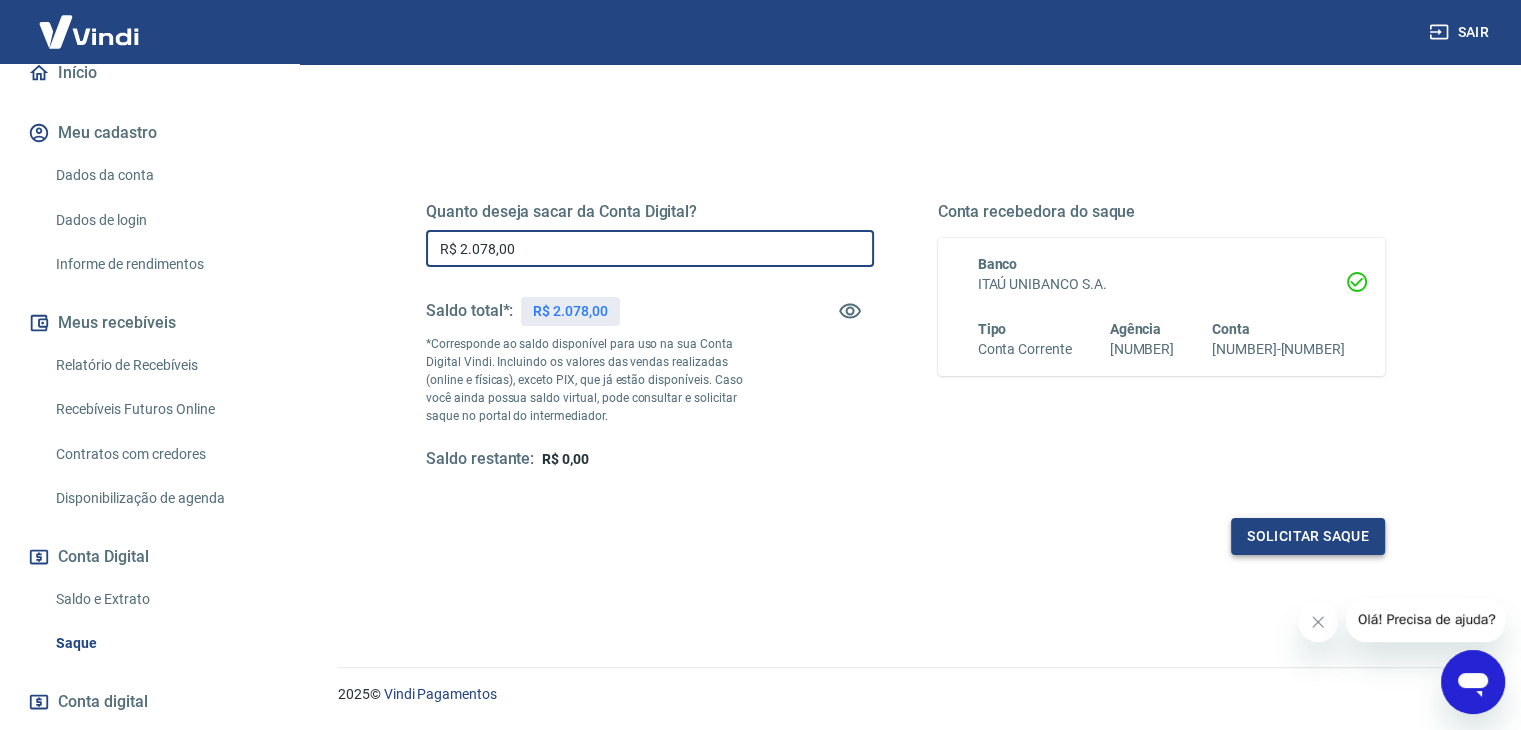 type on "R$ 2.078,00" 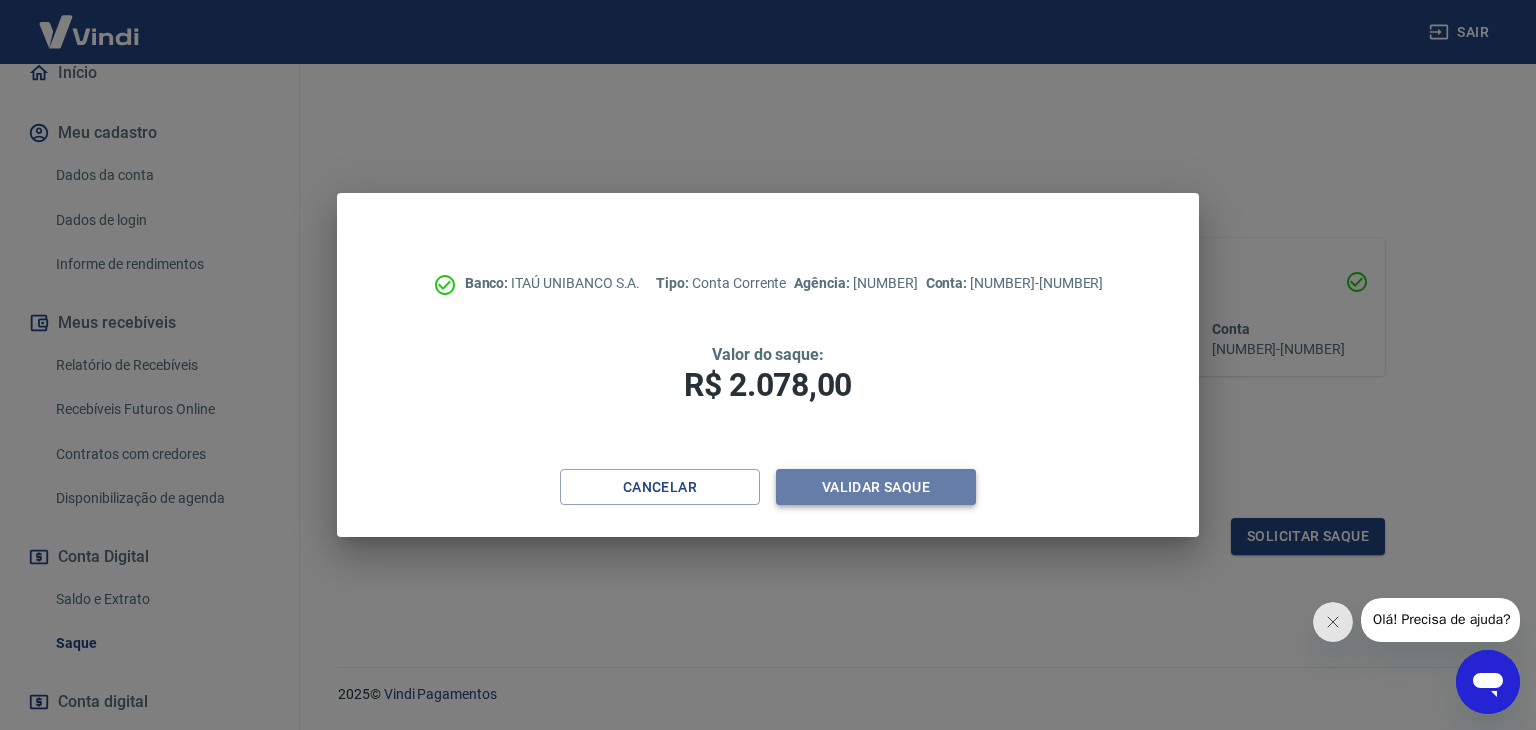 click on "Validar saque" at bounding box center [876, 487] 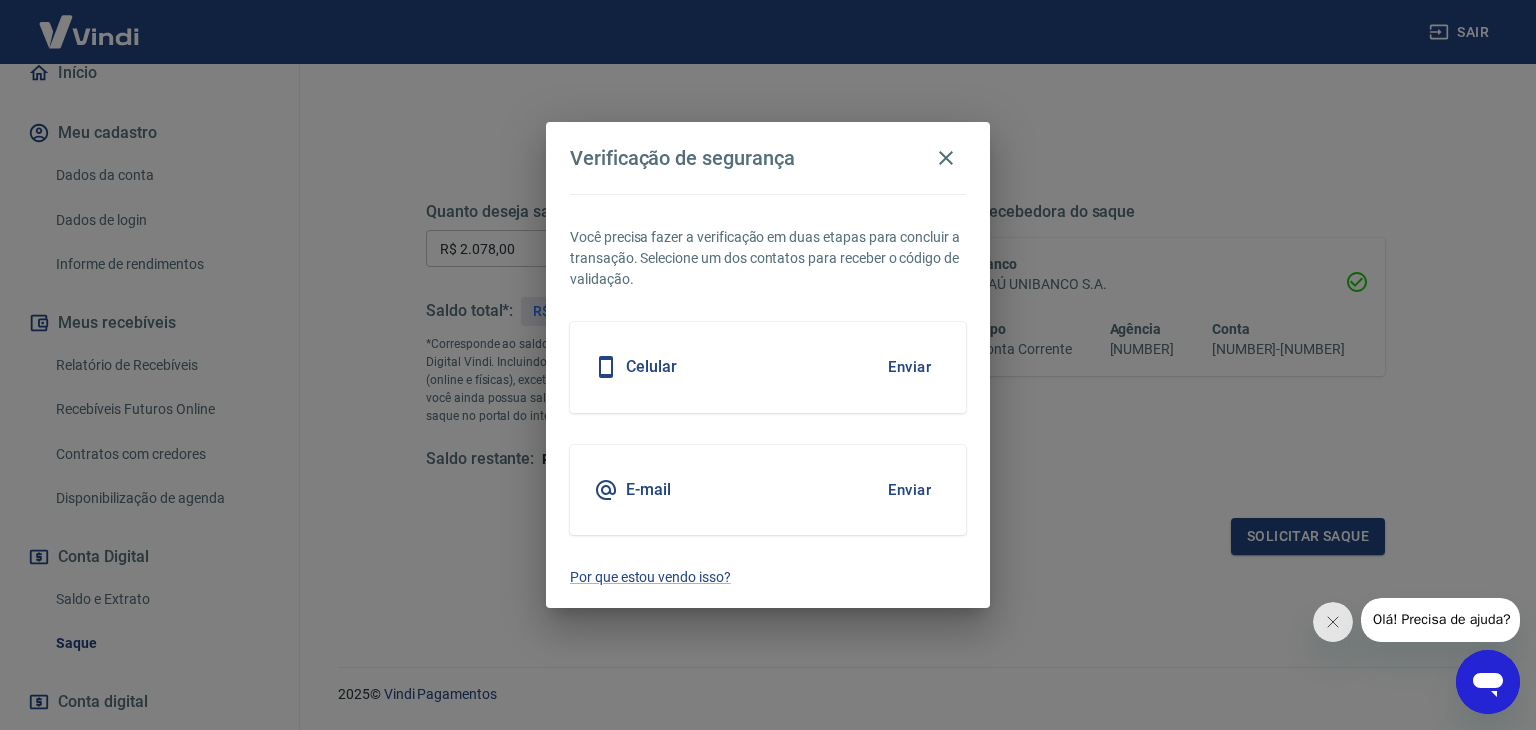 click on "Celular Enviar" at bounding box center (768, 367) 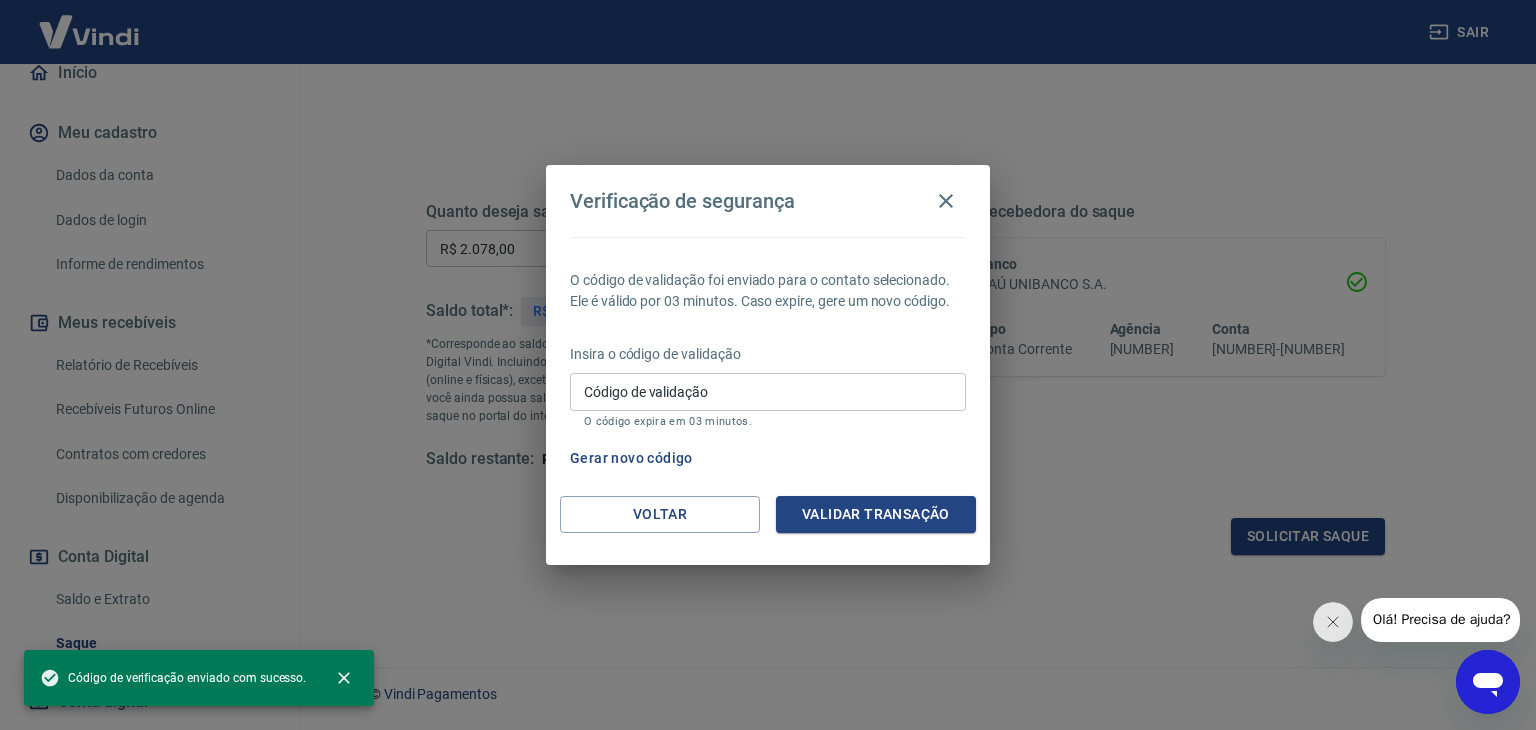 click on "Código de validação" at bounding box center (768, 391) 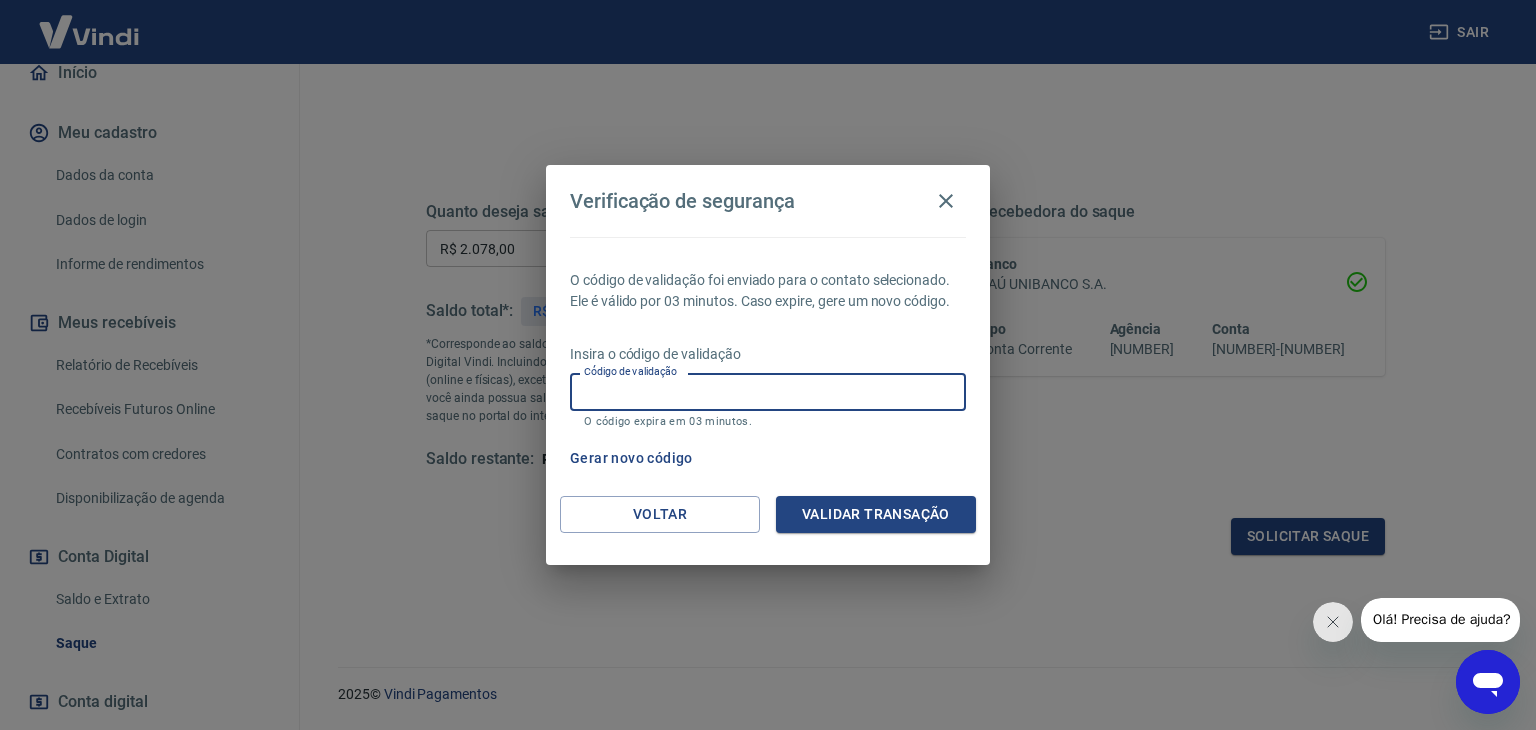 click on "Gerar novo código" at bounding box center (631, 458) 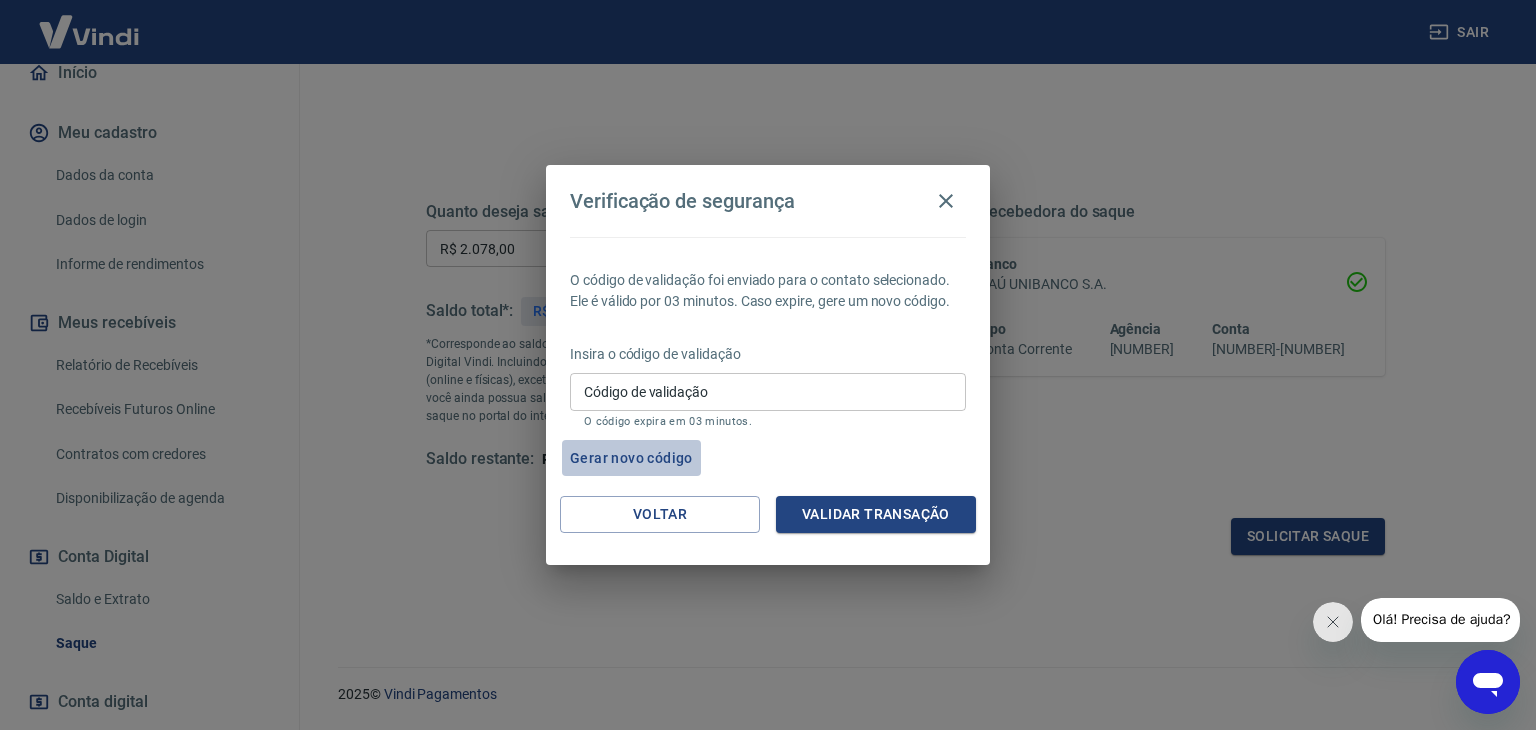click on "Gerar novo código" at bounding box center (631, 458) 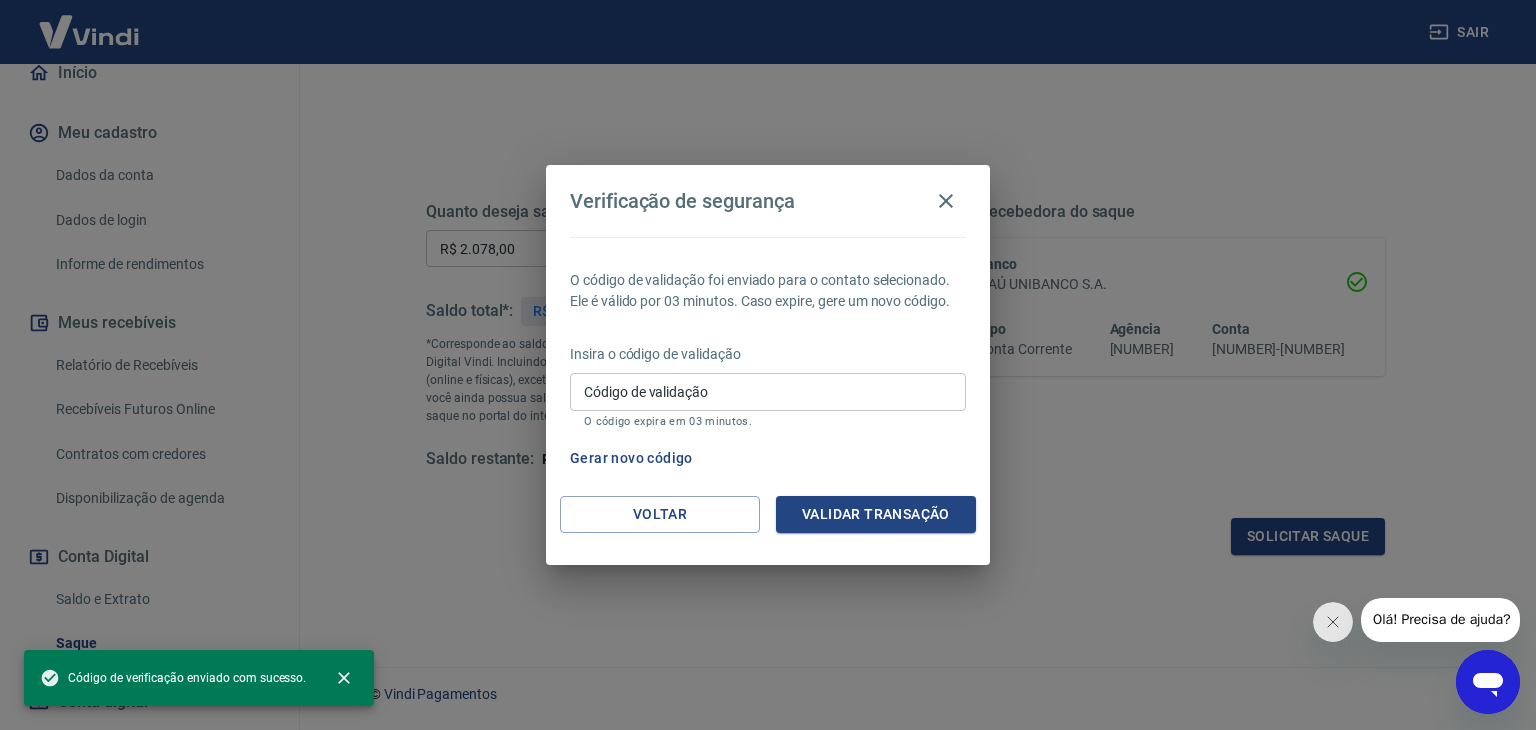 click on "Gerar novo código" at bounding box center [631, 458] 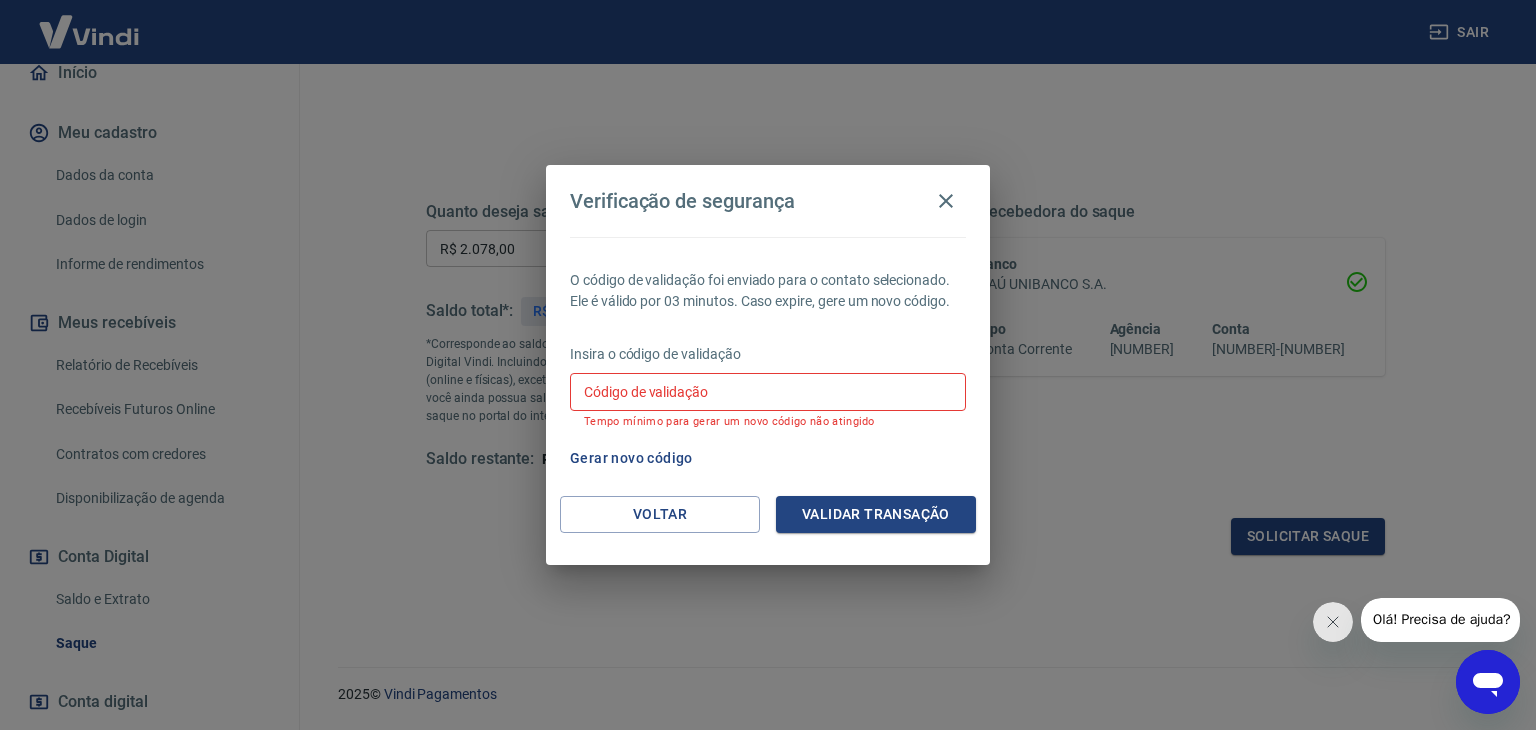 click on "Gerar novo código" at bounding box center [764, 458] 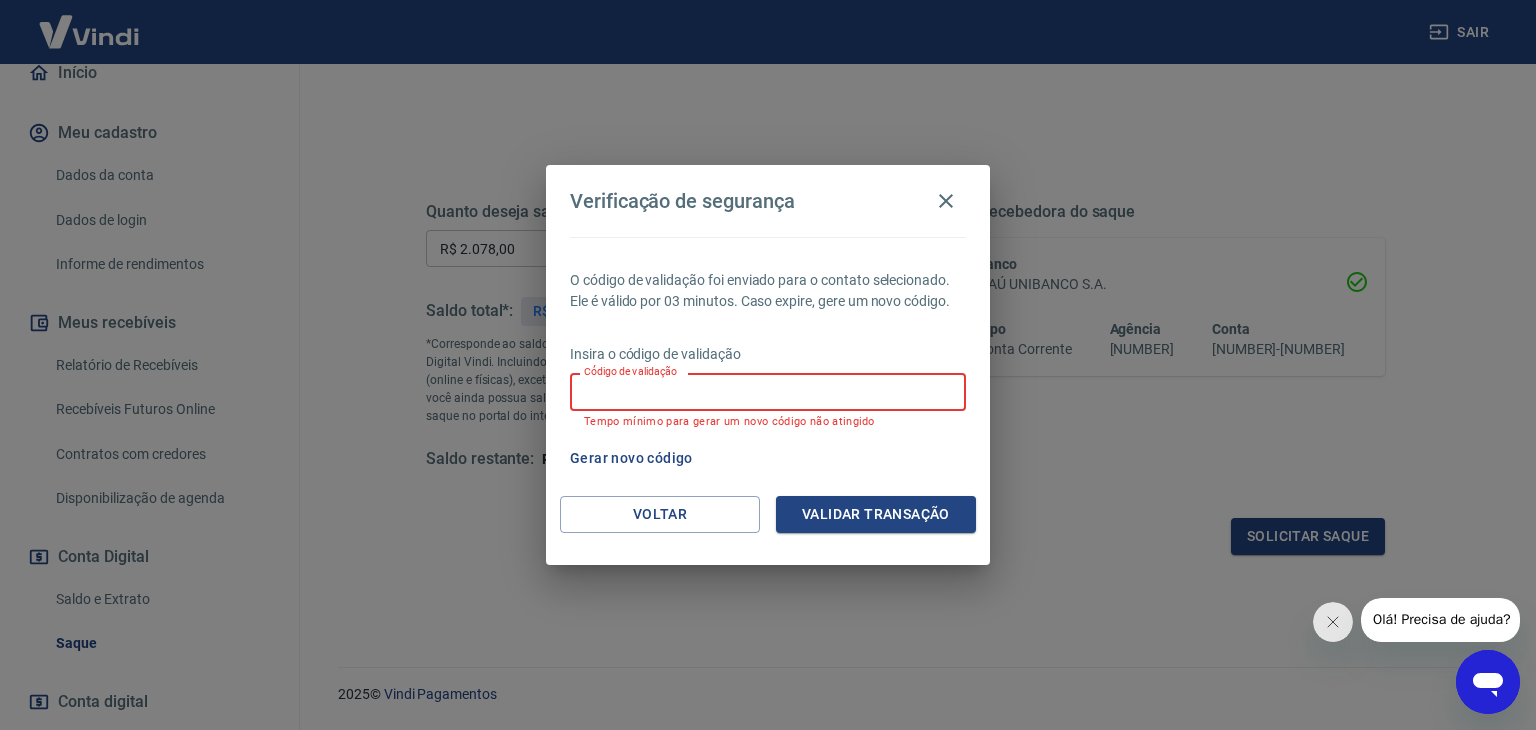 click on "Gerar novo código" at bounding box center [764, 458] 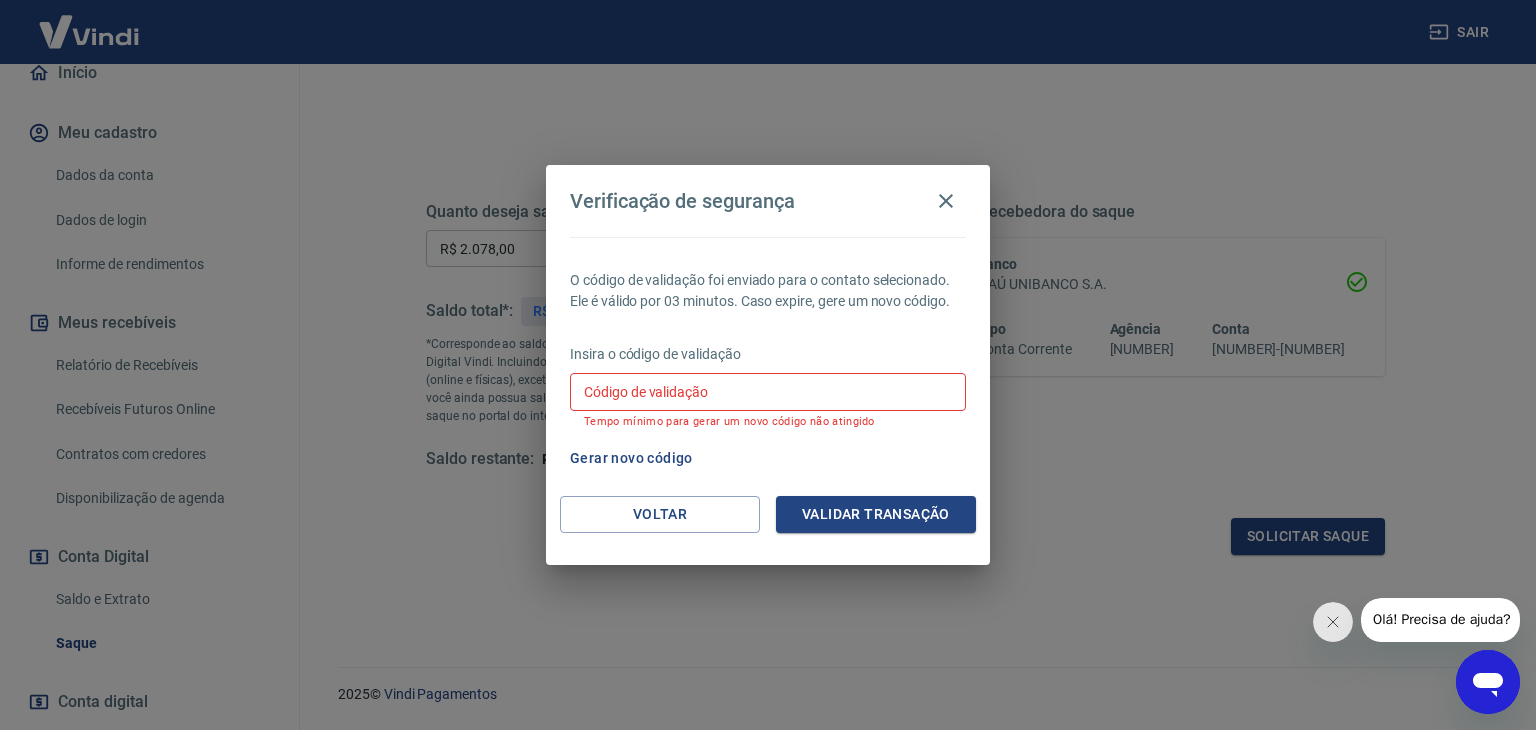 click on "Código de validação" at bounding box center [768, 391] 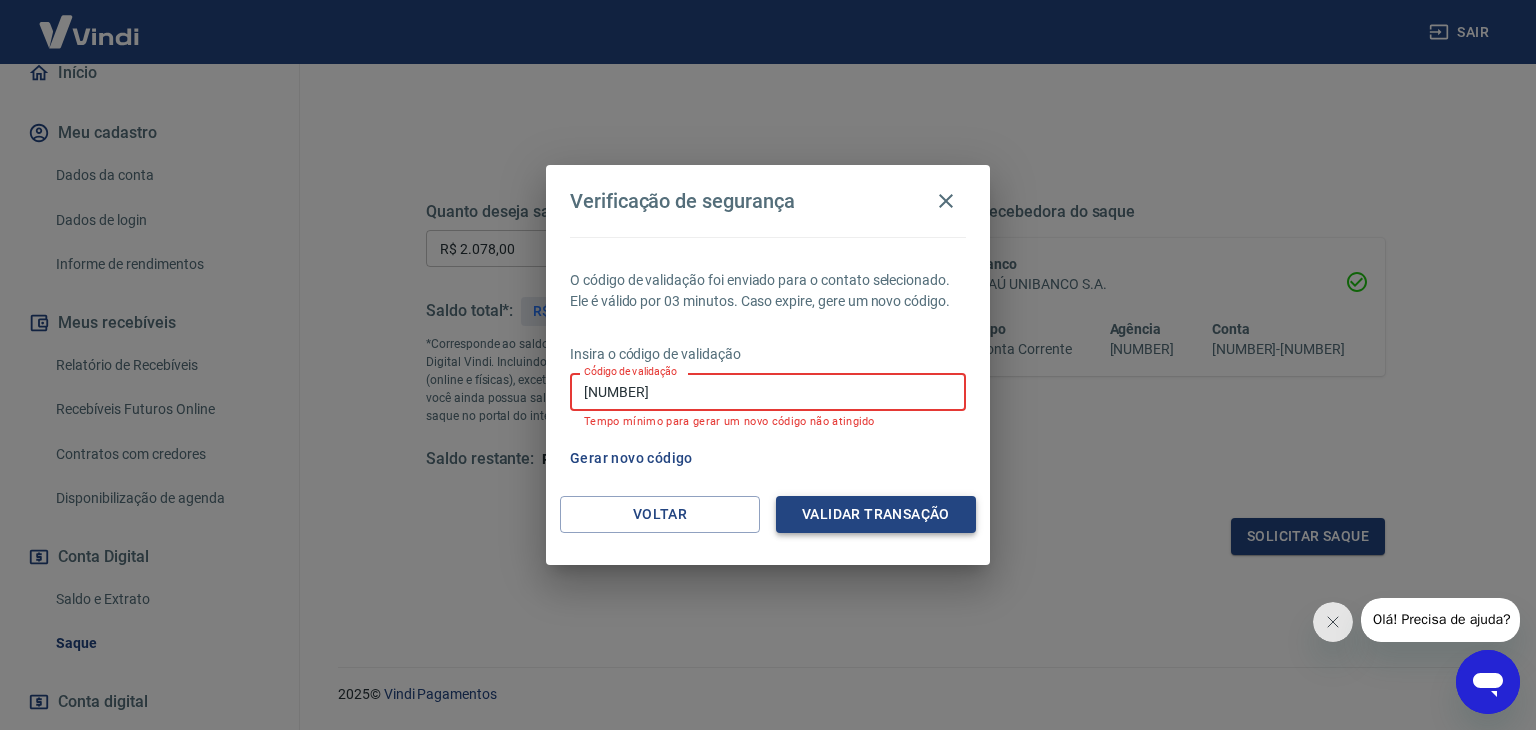 type on "[NUMBER]" 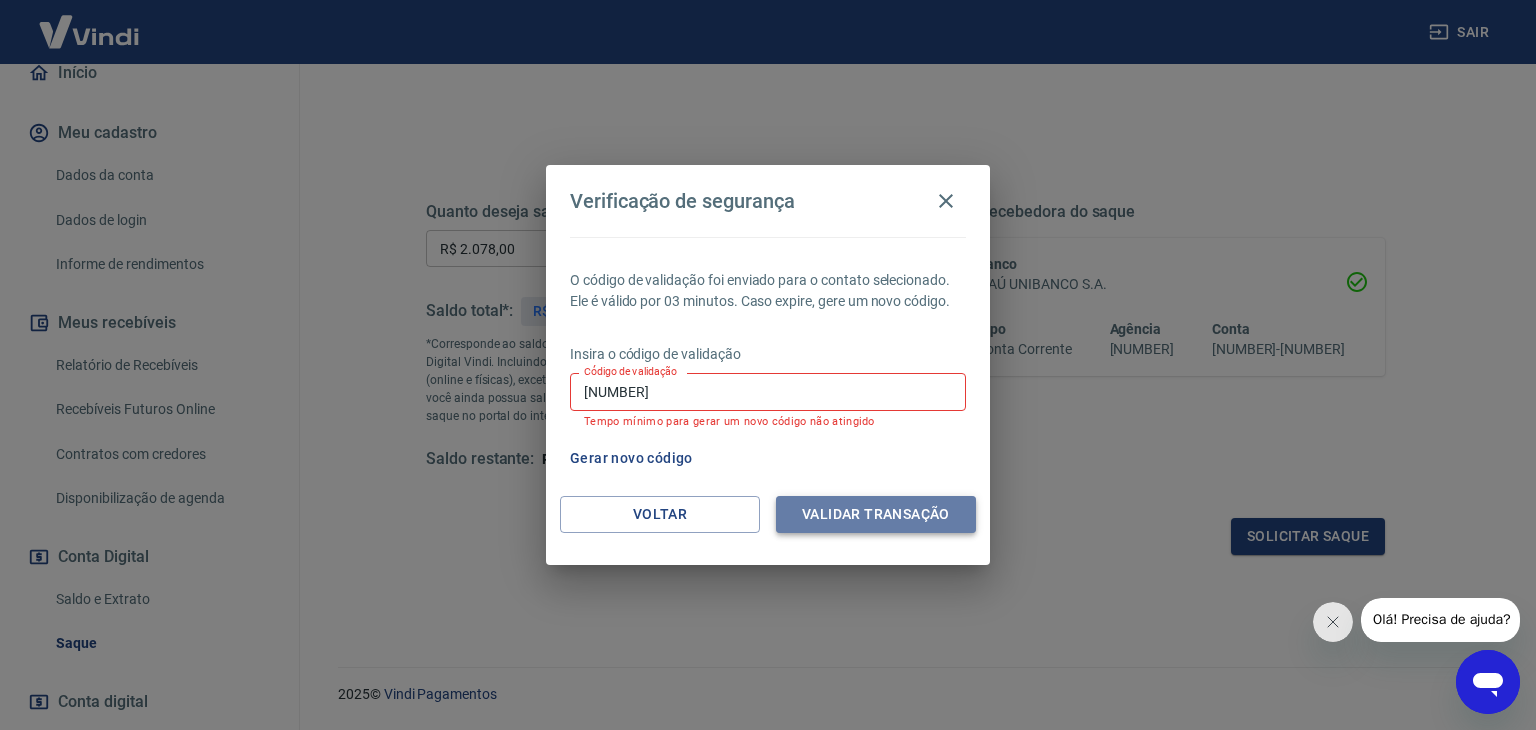 click on "Validar transação" at bounding box center (876, 514) 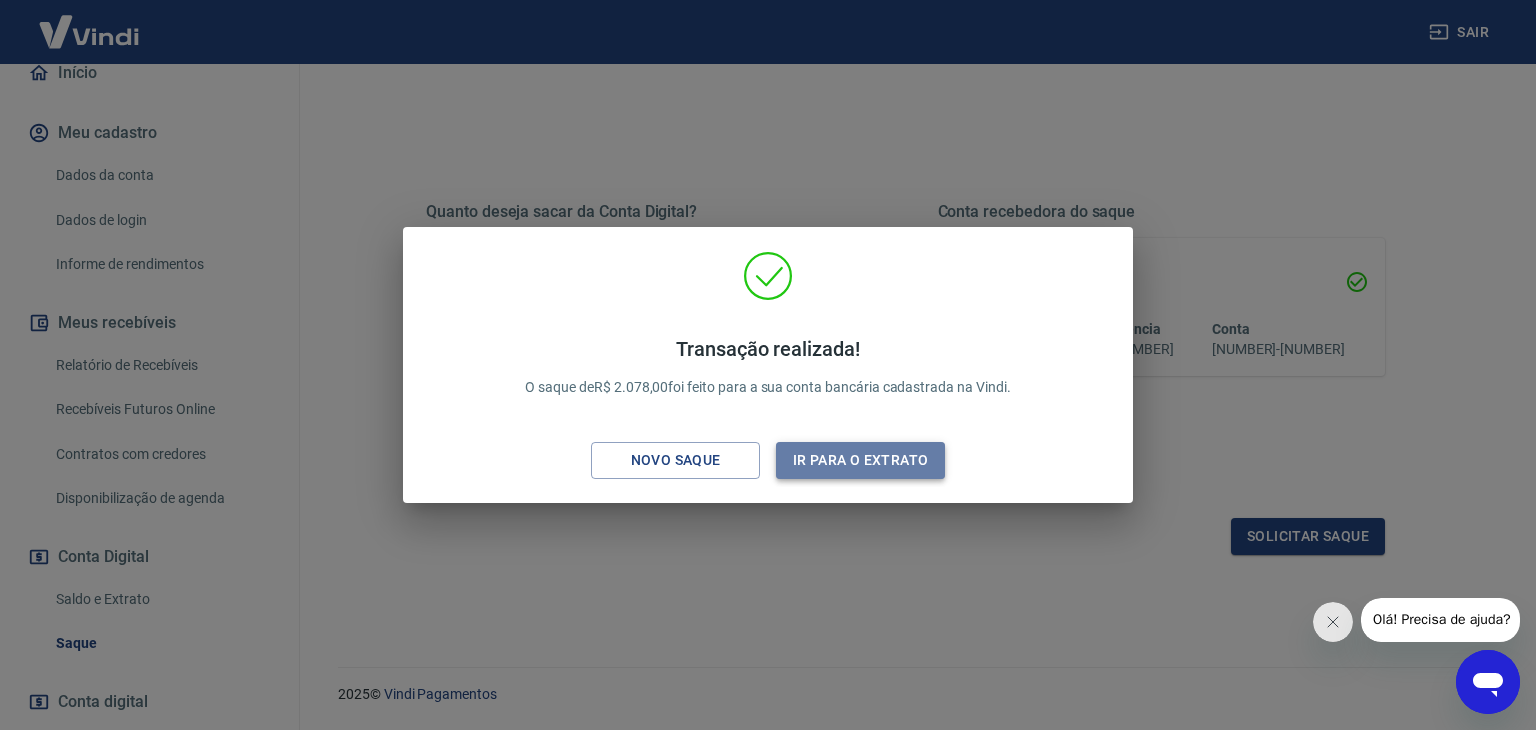 click on "Ir para o extrato" at bounding box center [860, 460] 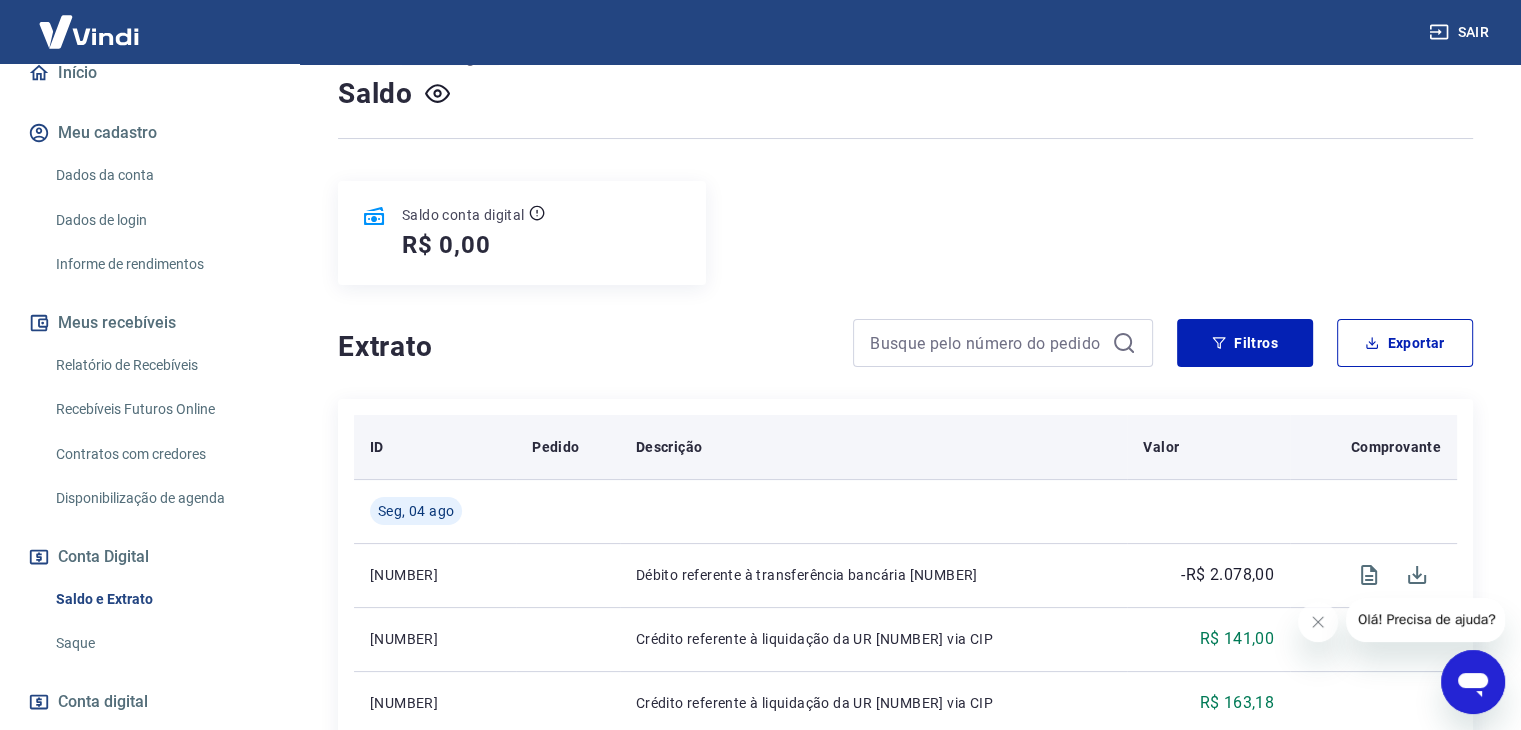 scroll, scrollTop: 0, scrollLeft: 0, axis: both 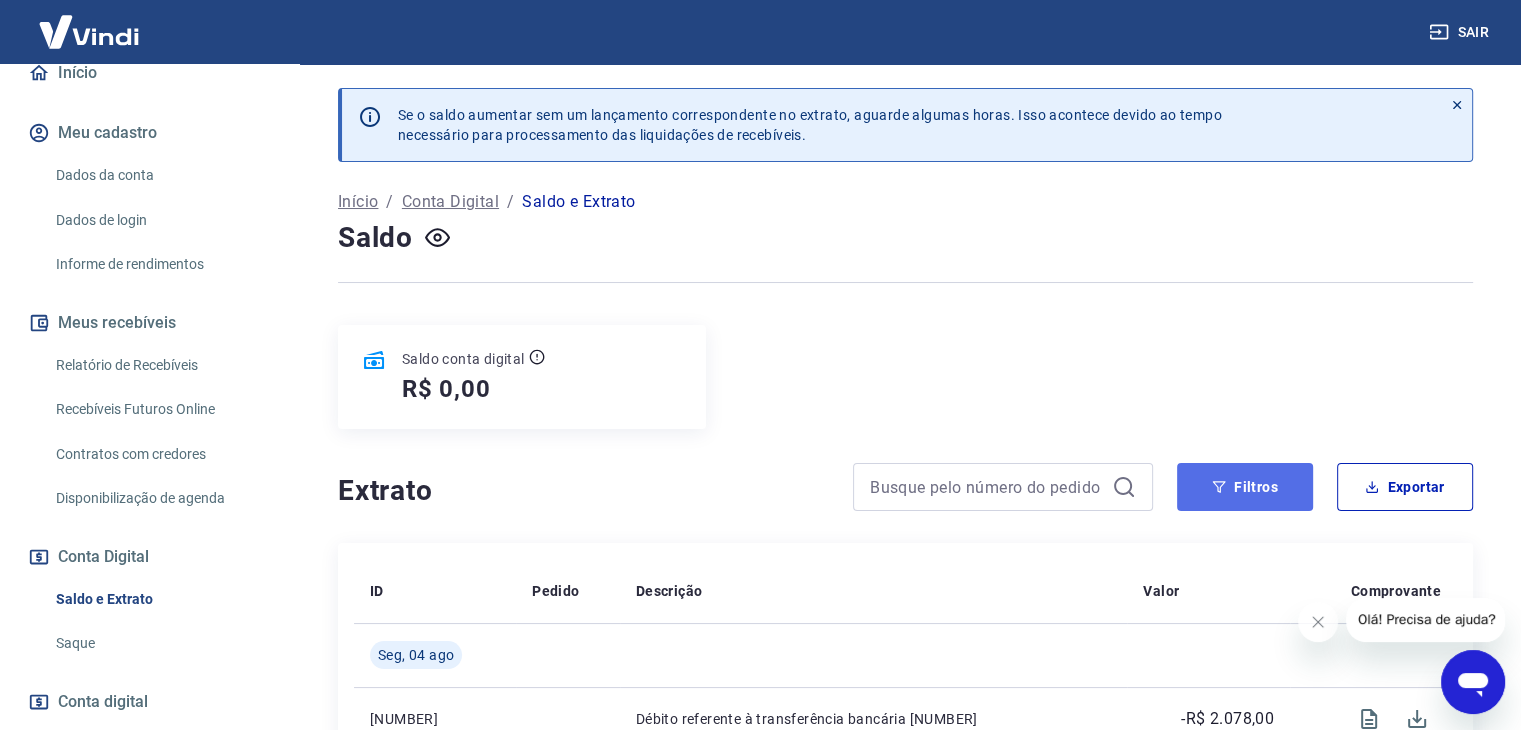 click on "Filtros" at bounding box center (1245, 487) 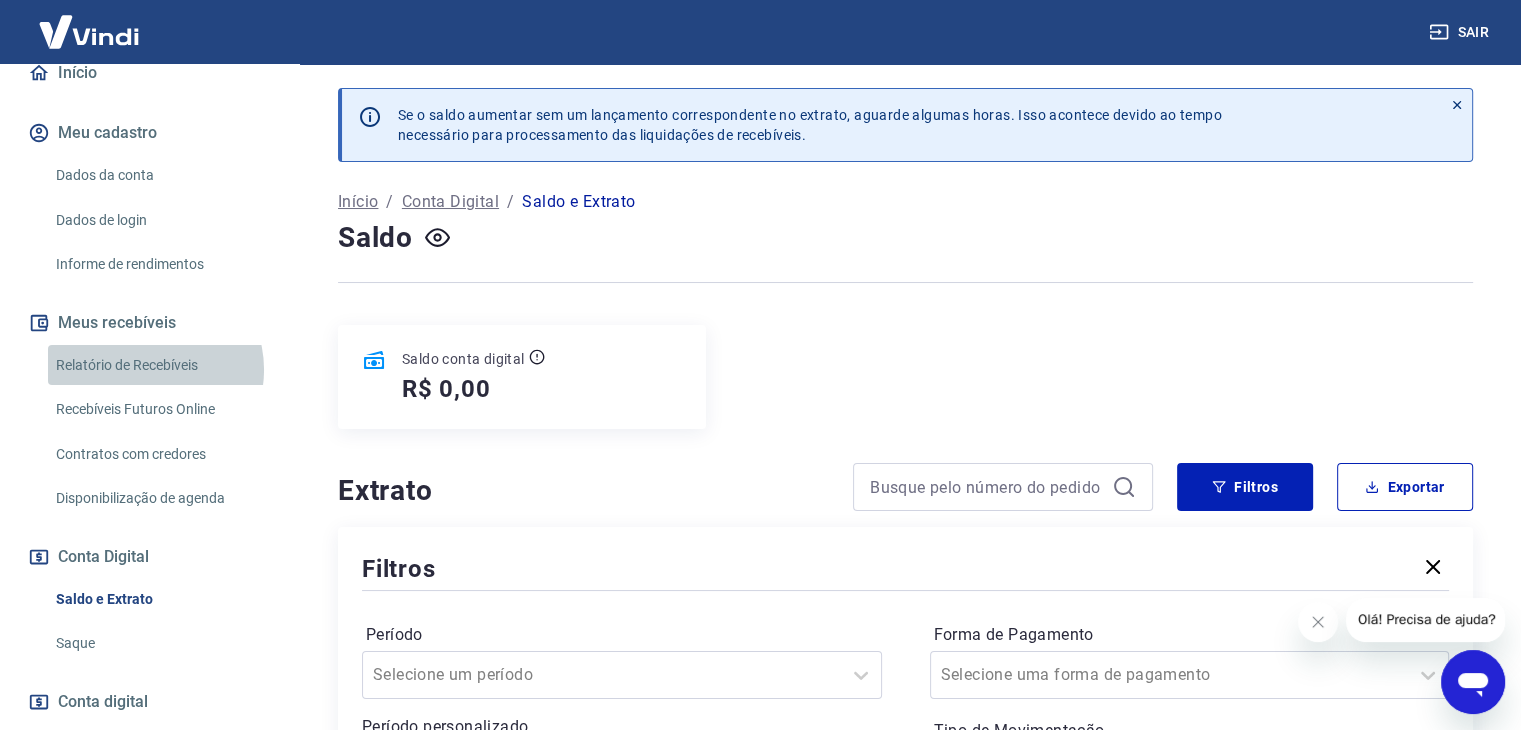 click on "Relatório de Recebíveis" at bounding box center [161, 365] 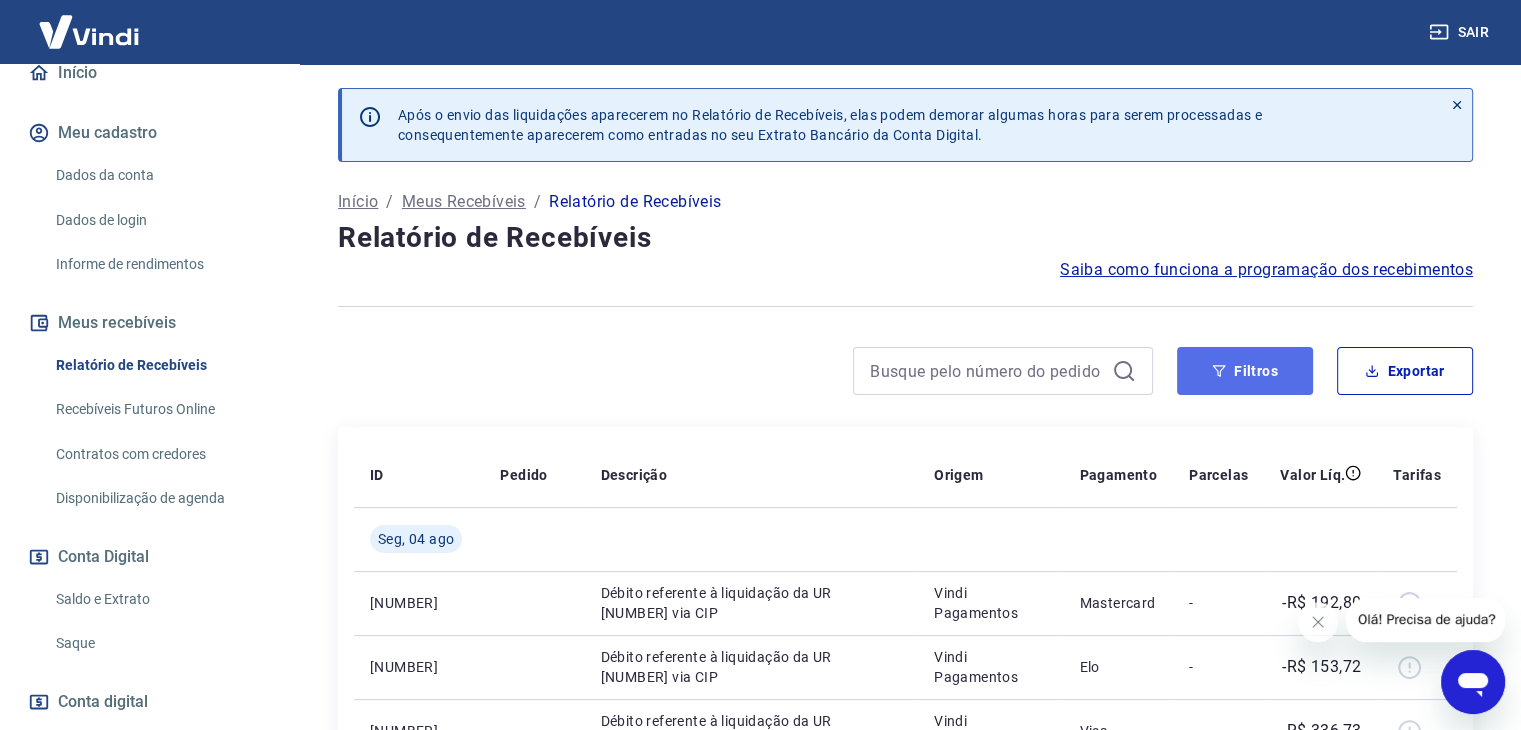 click on "Filtros" at bounding box center [1245, 371] 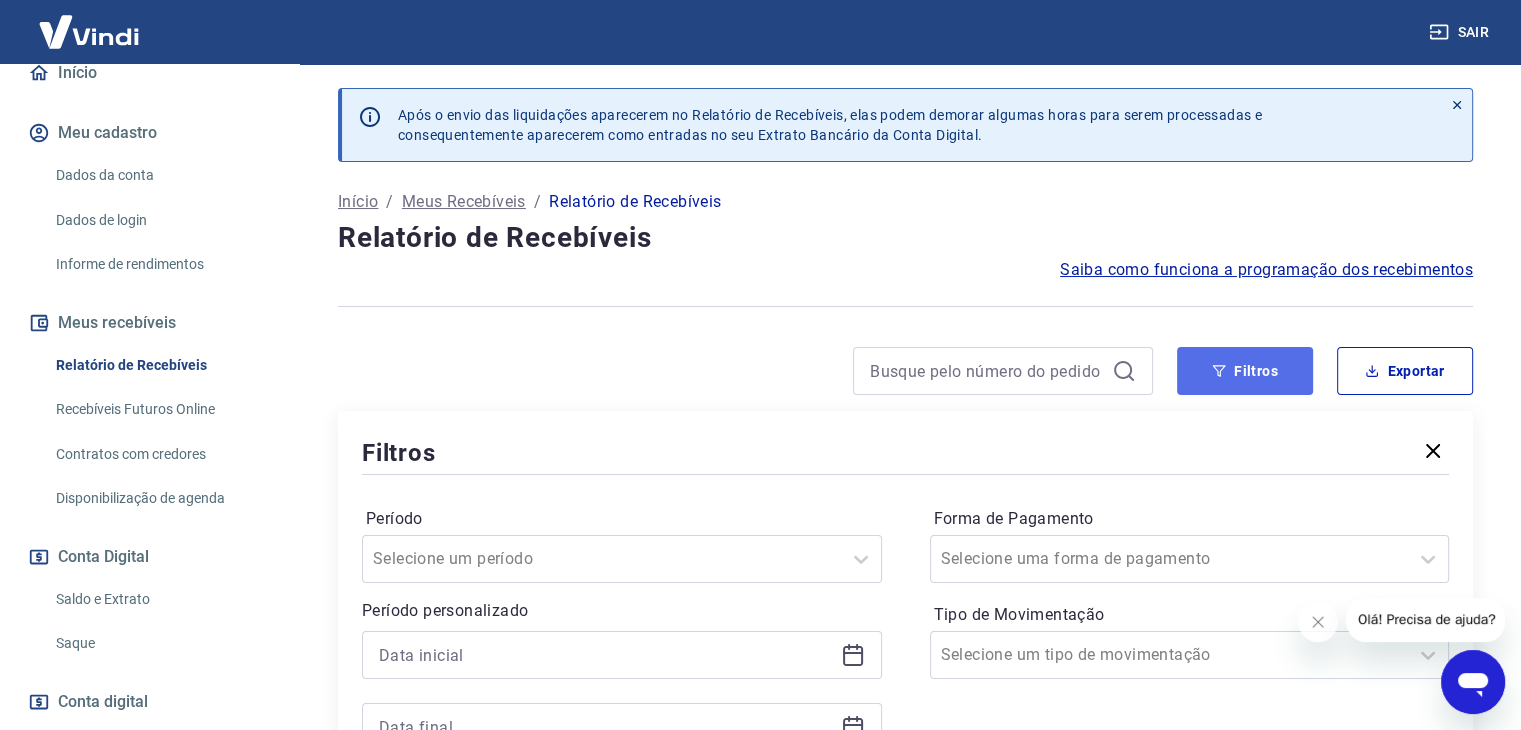 click on "Filtros" at bounding box center [1245, 371] 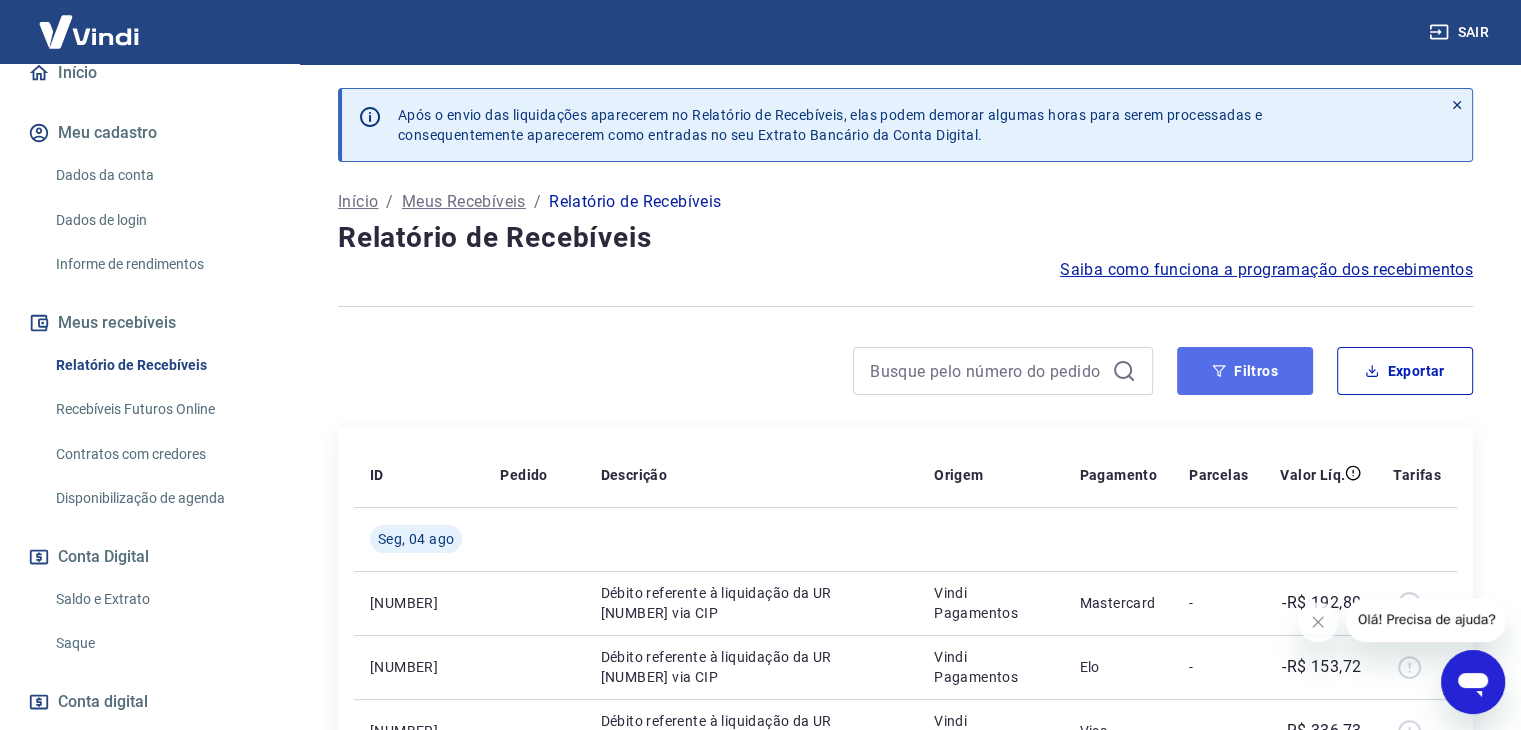 click on "Filtros" at bounding box center (1245, 371) 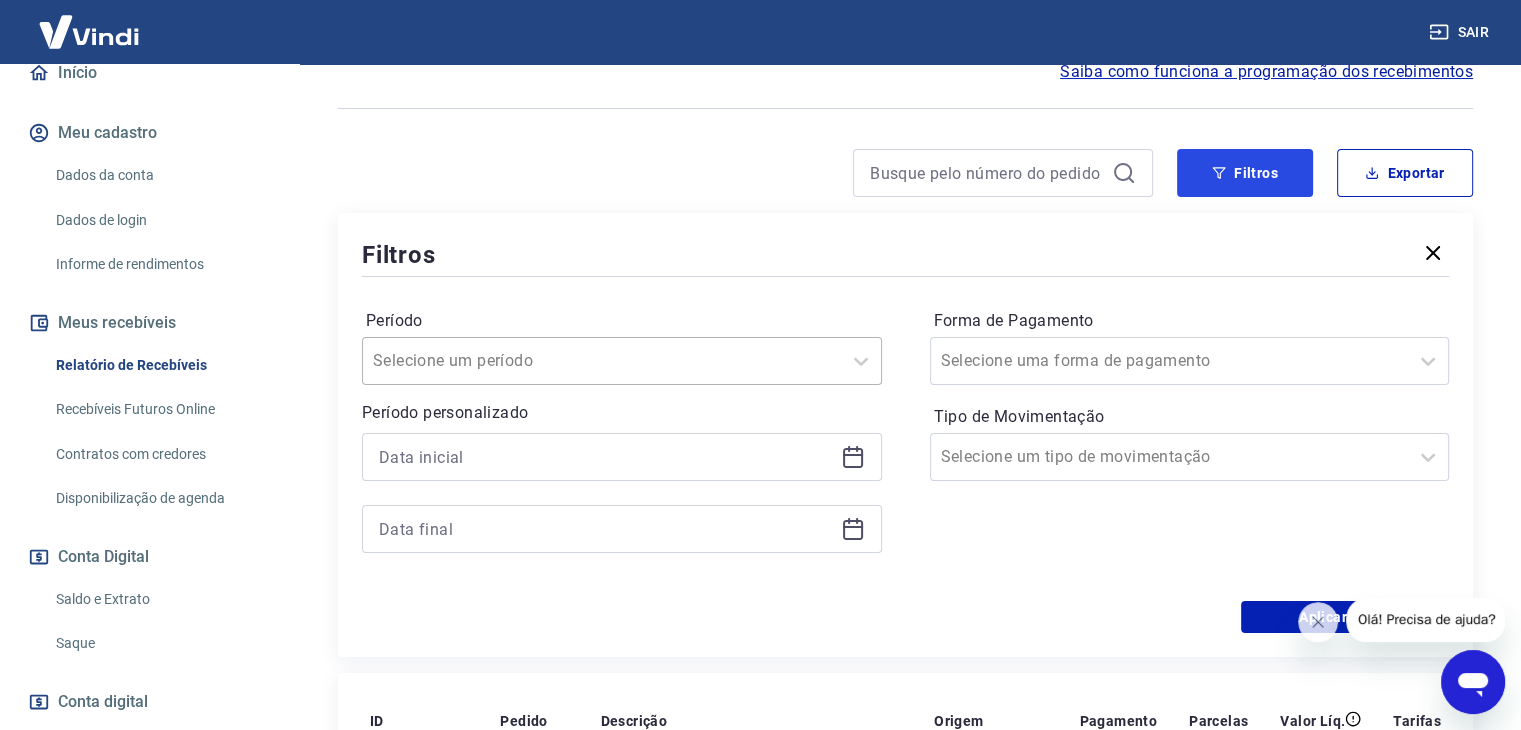 scroll, scrollTop: 200, scrollLeft: 0, axis: vertical 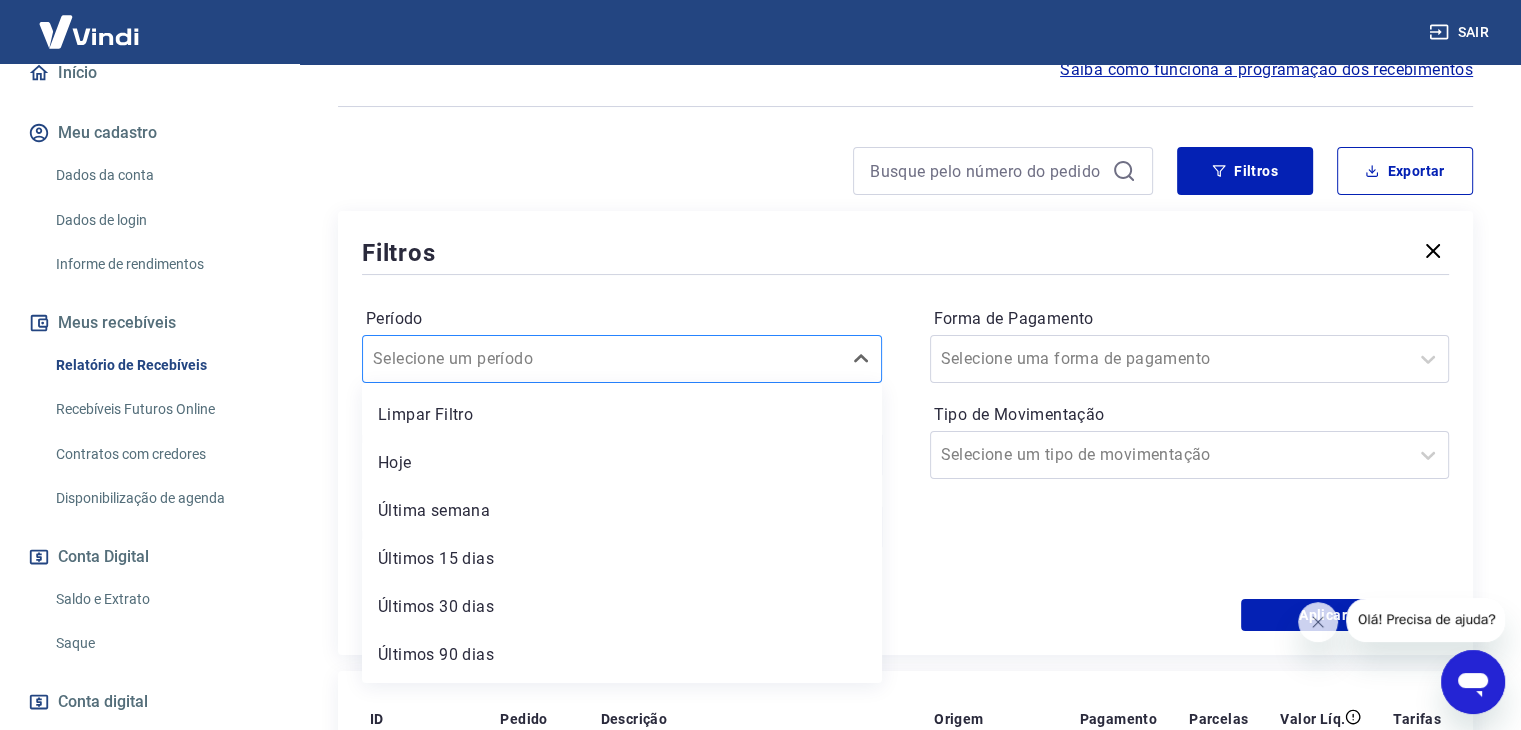 click on "Período" at bounding box center [474, 359] 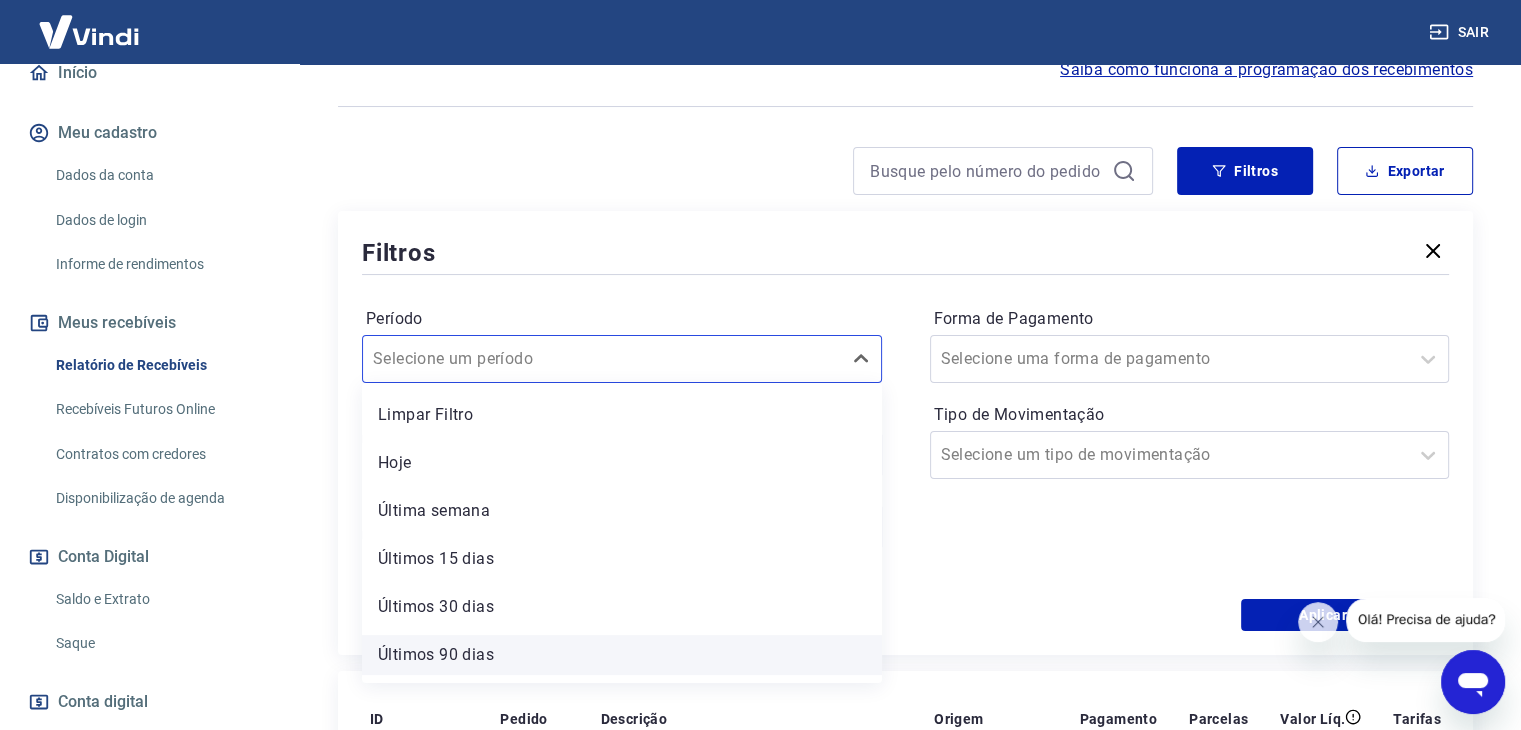 scroll, scrollTop: 44, scrollLeft: 0, axis: vertical 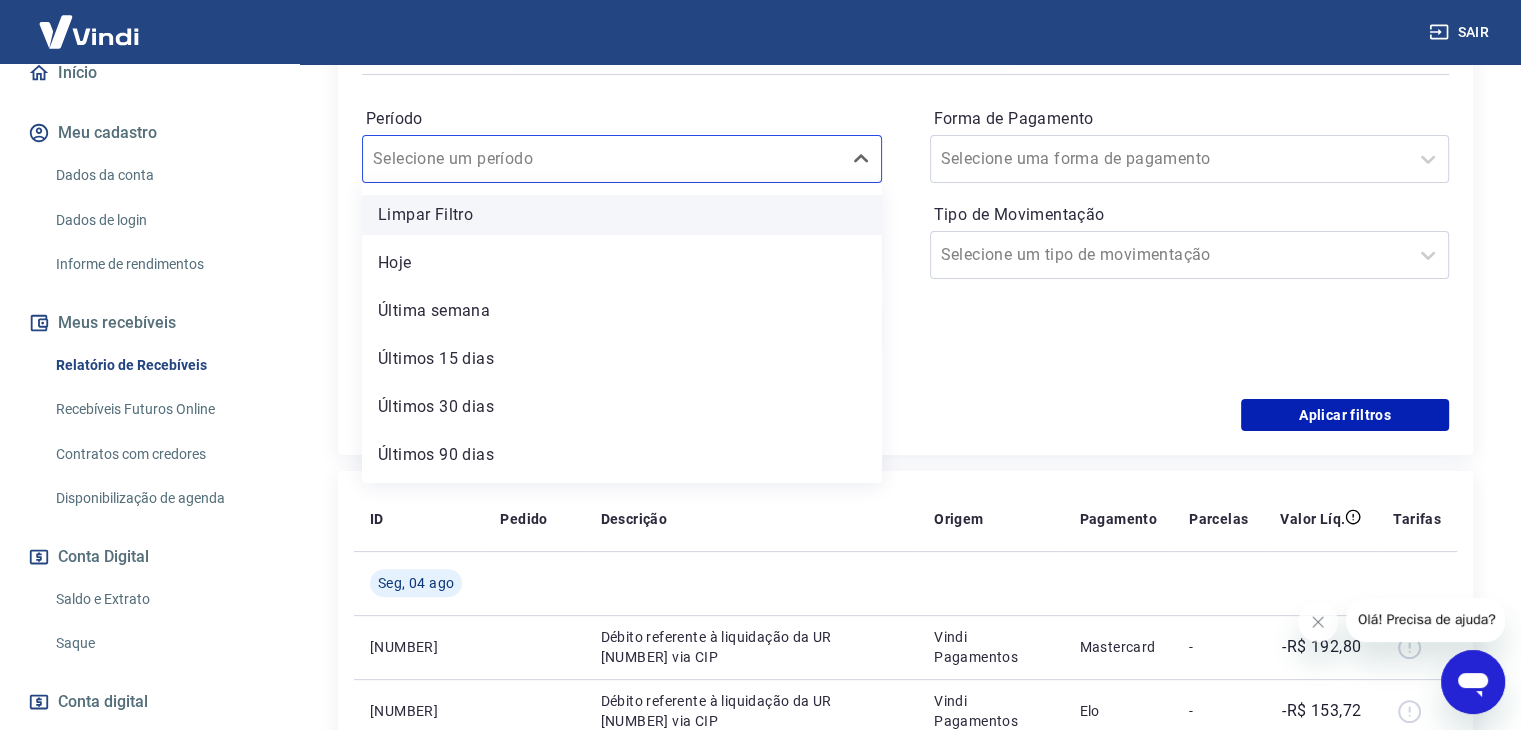 click on "Limpar Filtro" at bounding box center (622, 215) 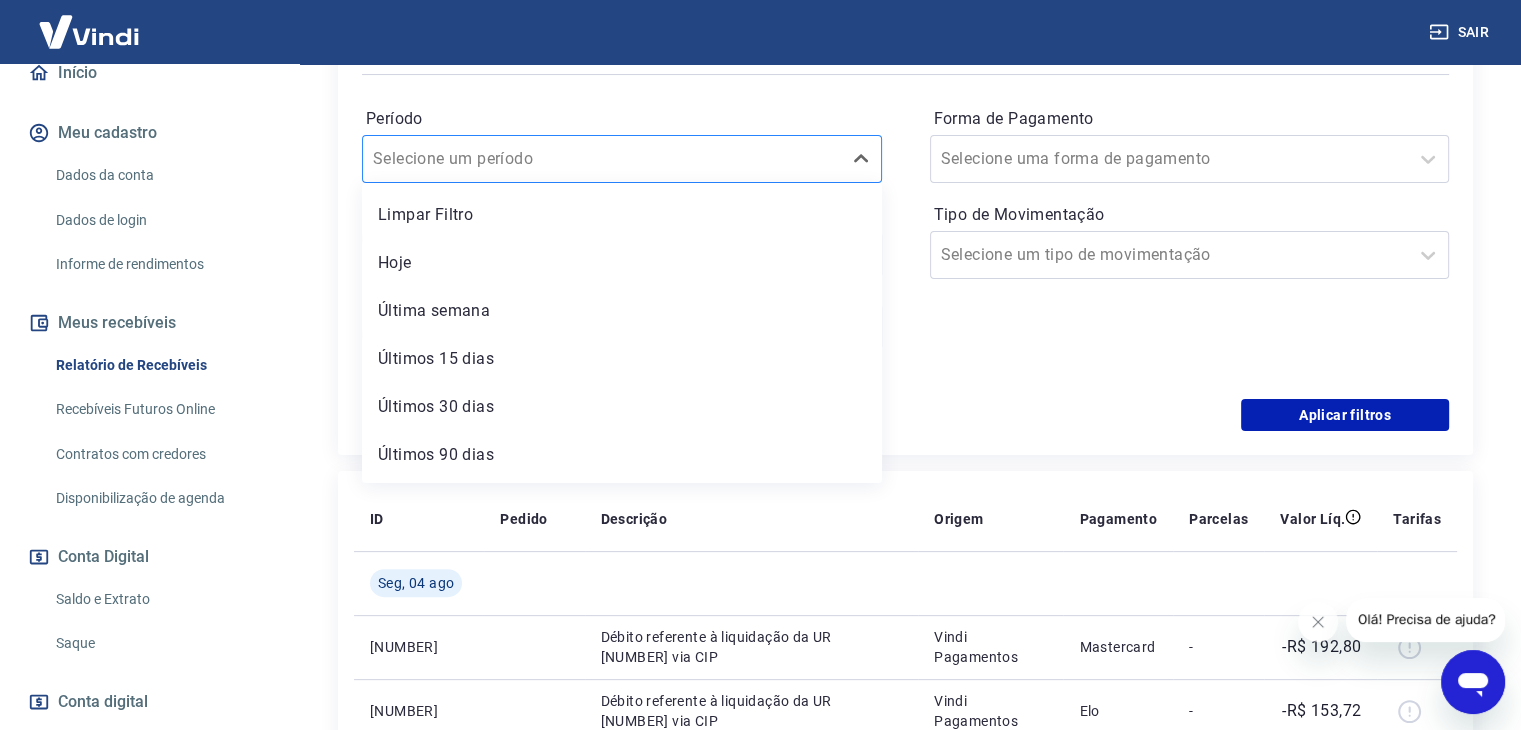 click on "Período" at bounding box center [474, 159] 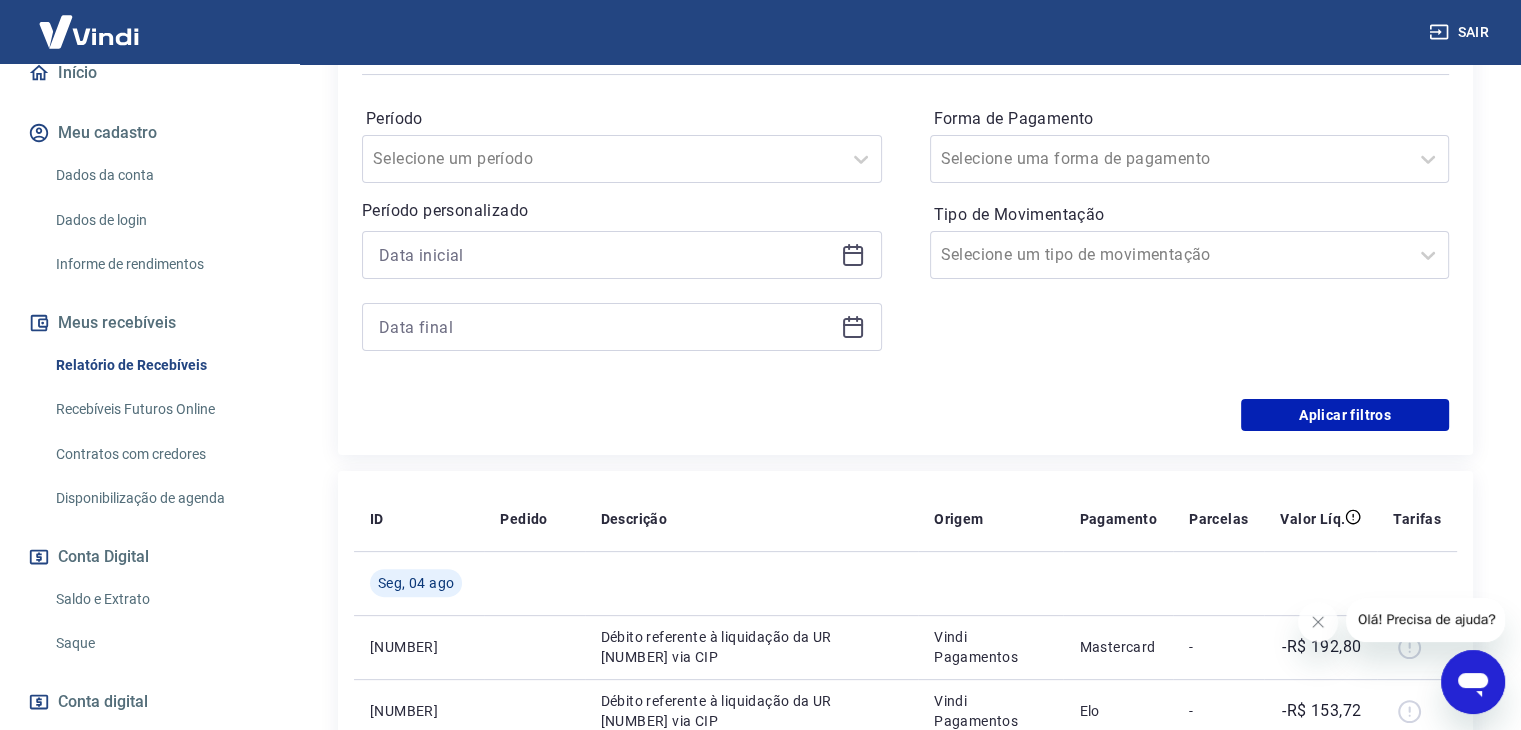 click on "Período Selecione um período Período personalizado Forma de Pagamento Selecione uma forma de pagamento Tipo de Movimentação Selecione um tipo de movimentação" at bounding box center (905, 239) 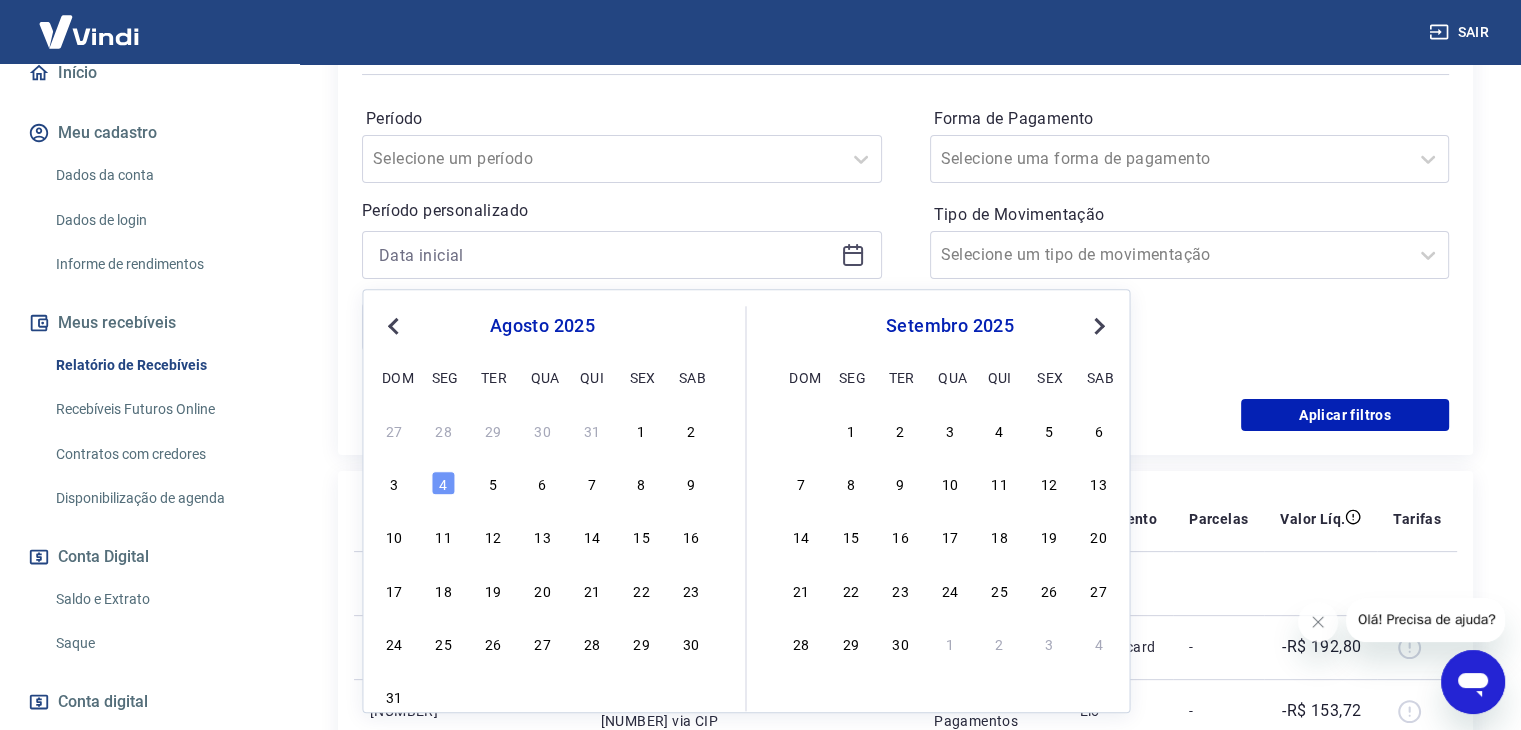 click on "Previous Month" at bounding box center (393, 326) 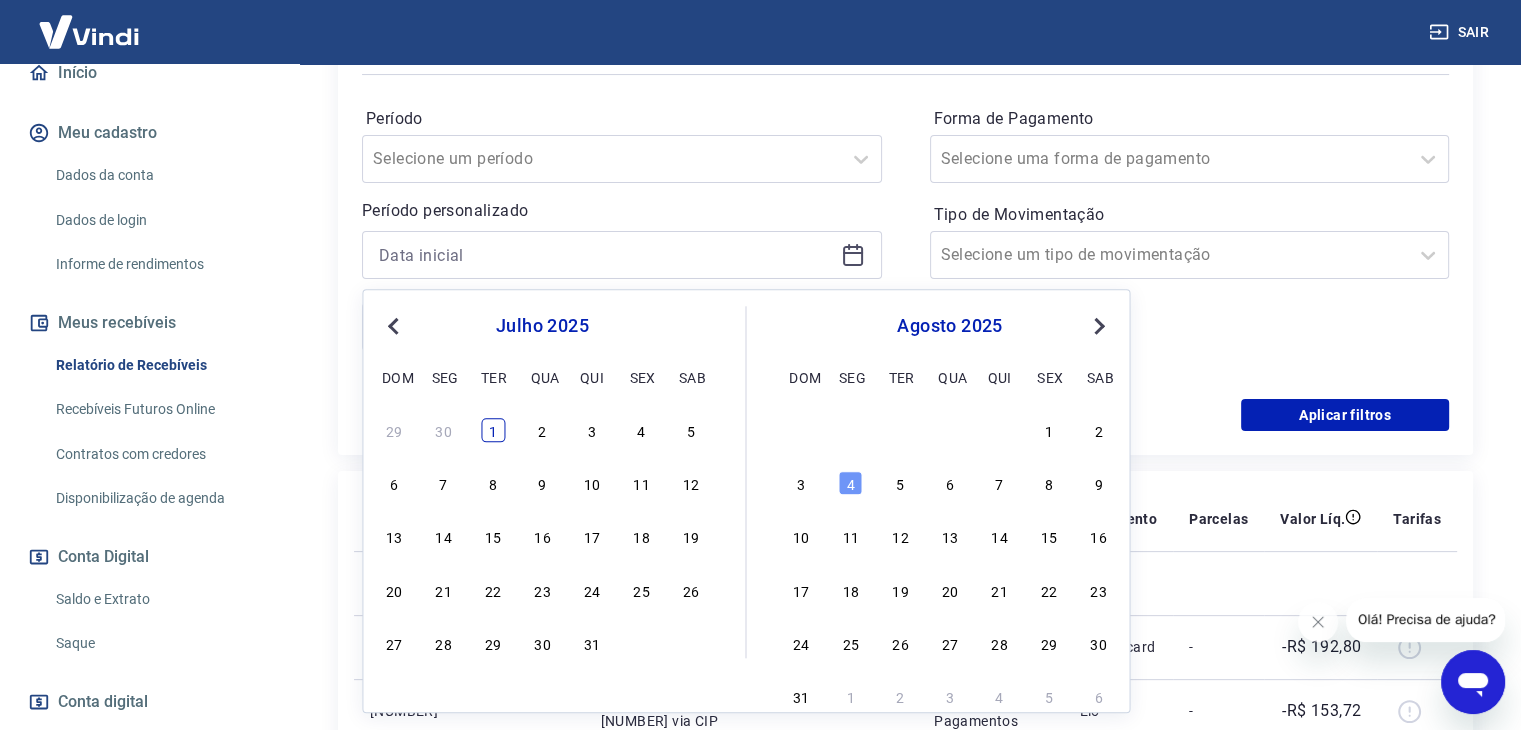 click on "1" at bounding box center (493, 430) 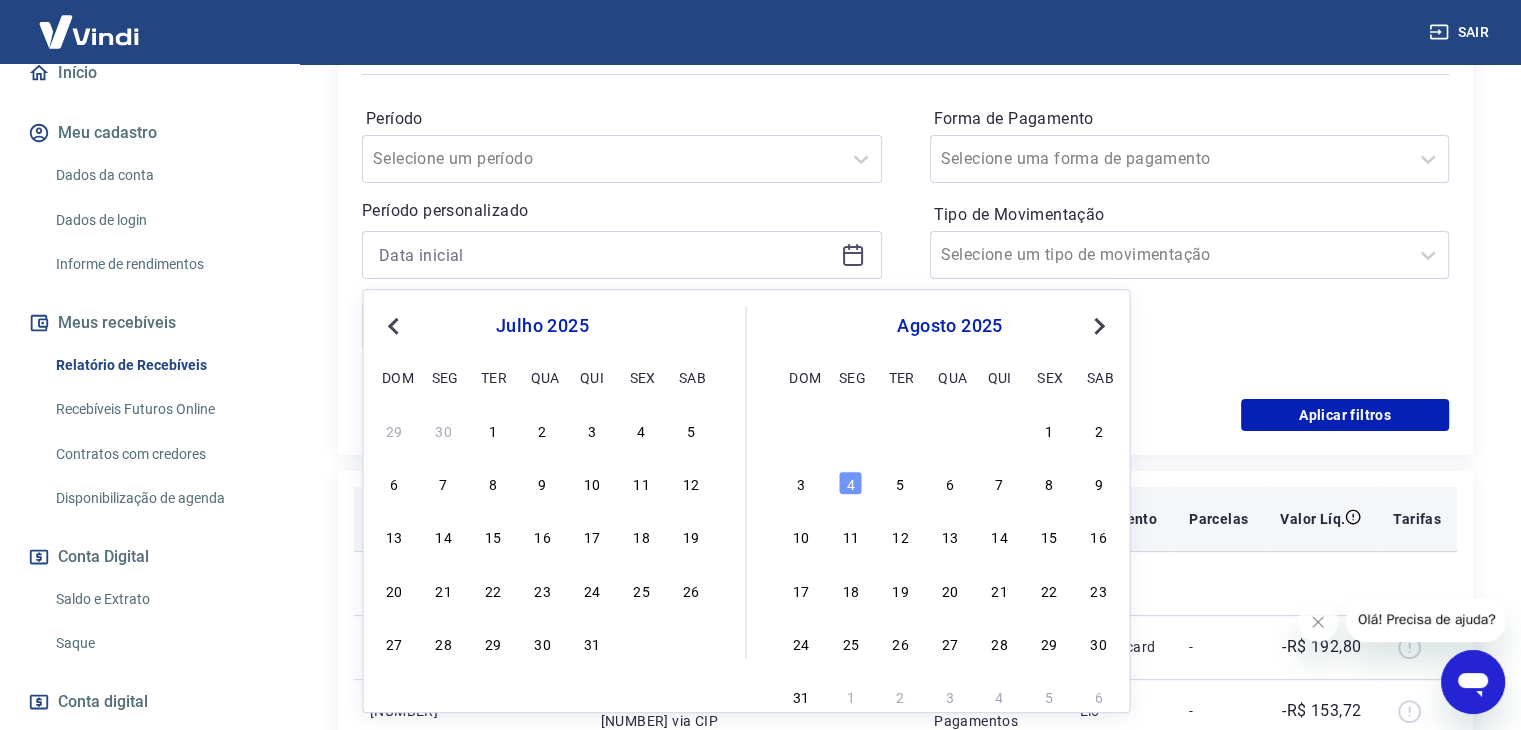 type on "01/07/2025" 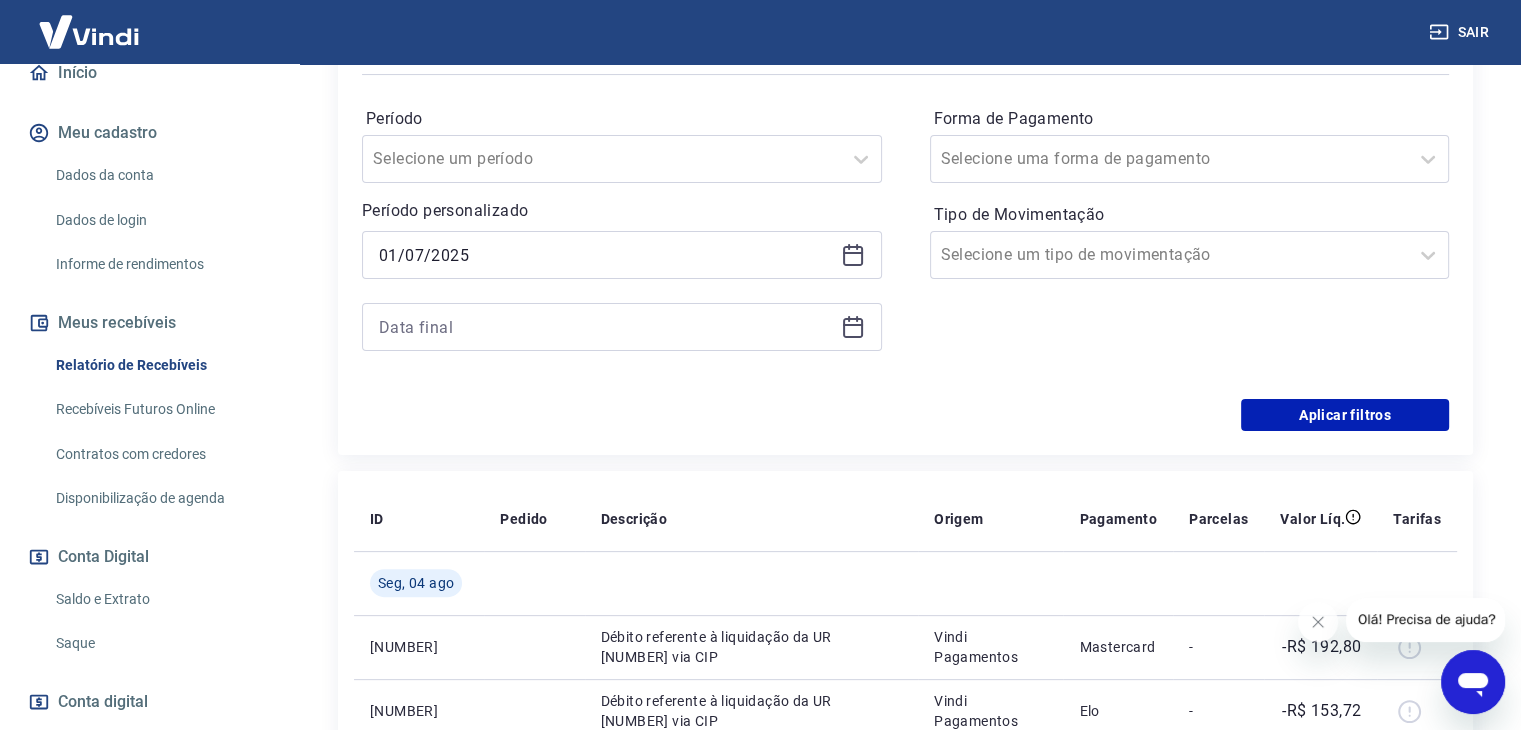 click 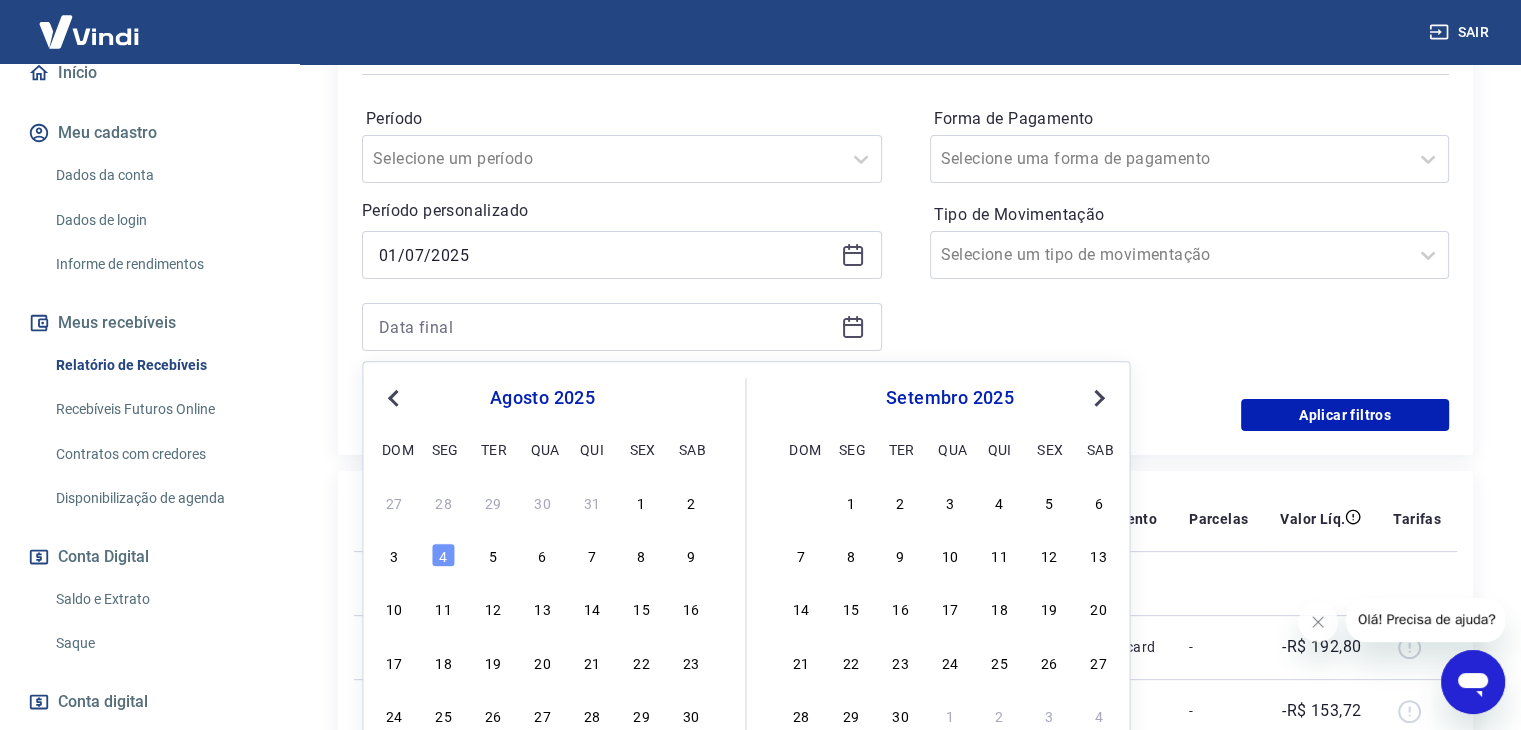click on "Previous Month" at bounding box center (395, 397) 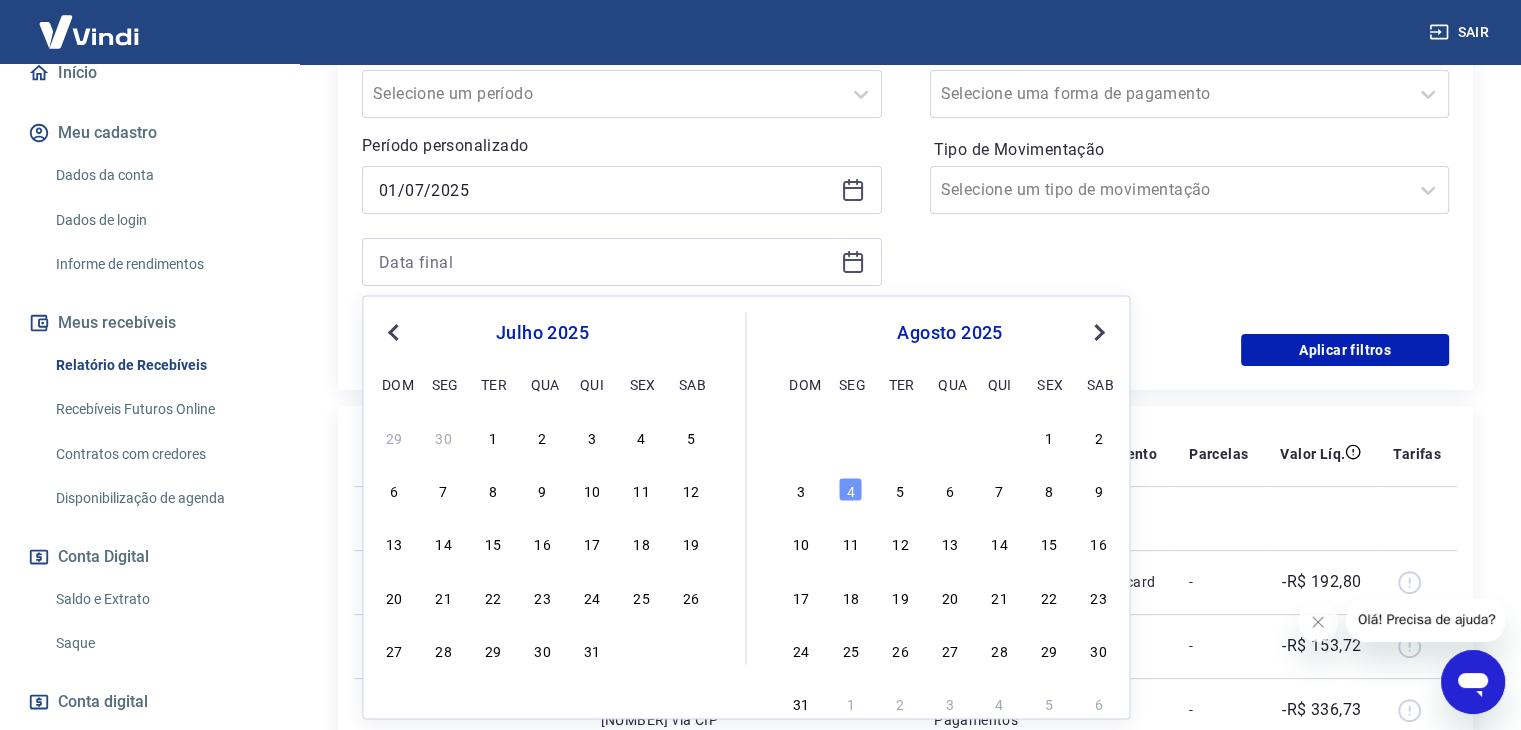 scroll, scrollTop: 500, scrollLeft: 0, axis: vertical 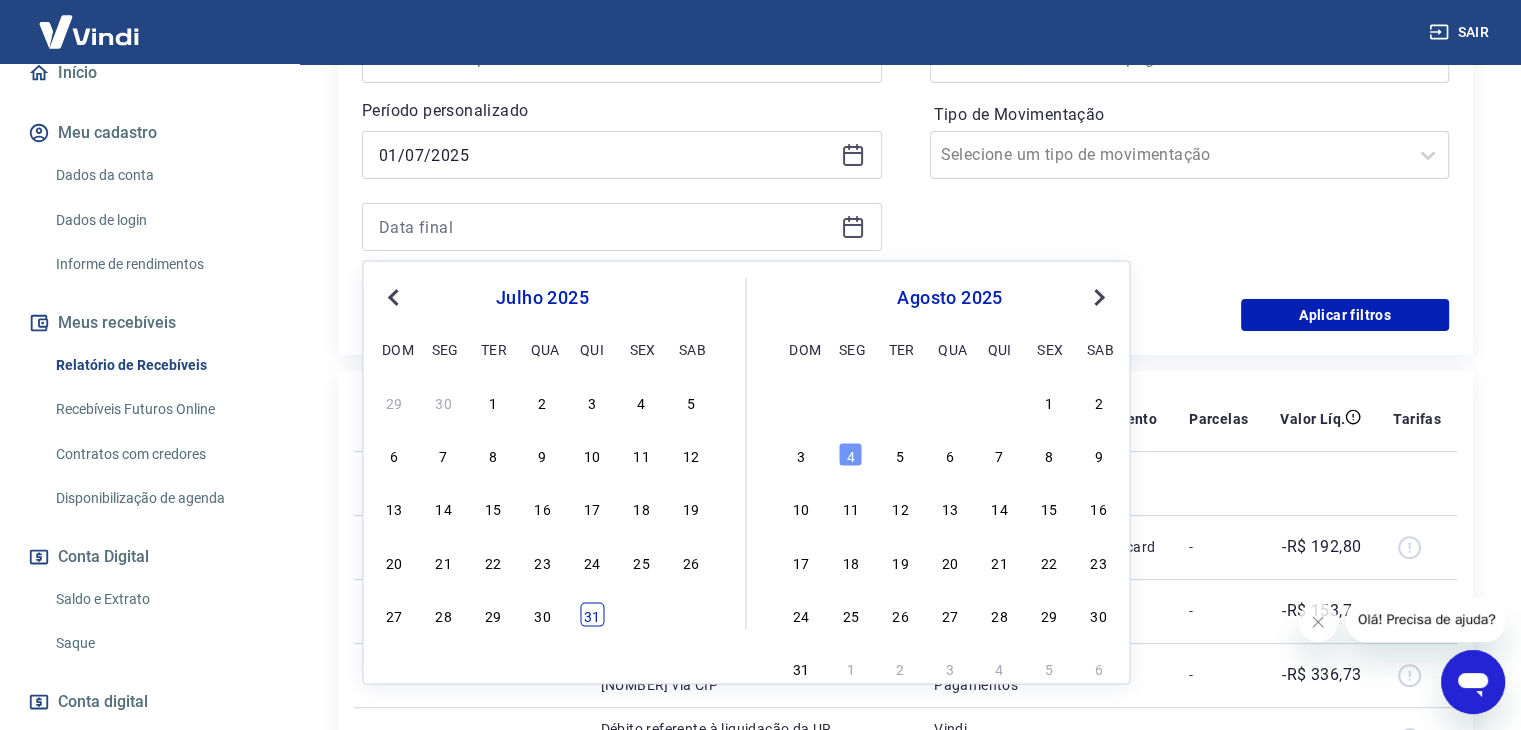 click on "31" at bounding box center (592, 614) 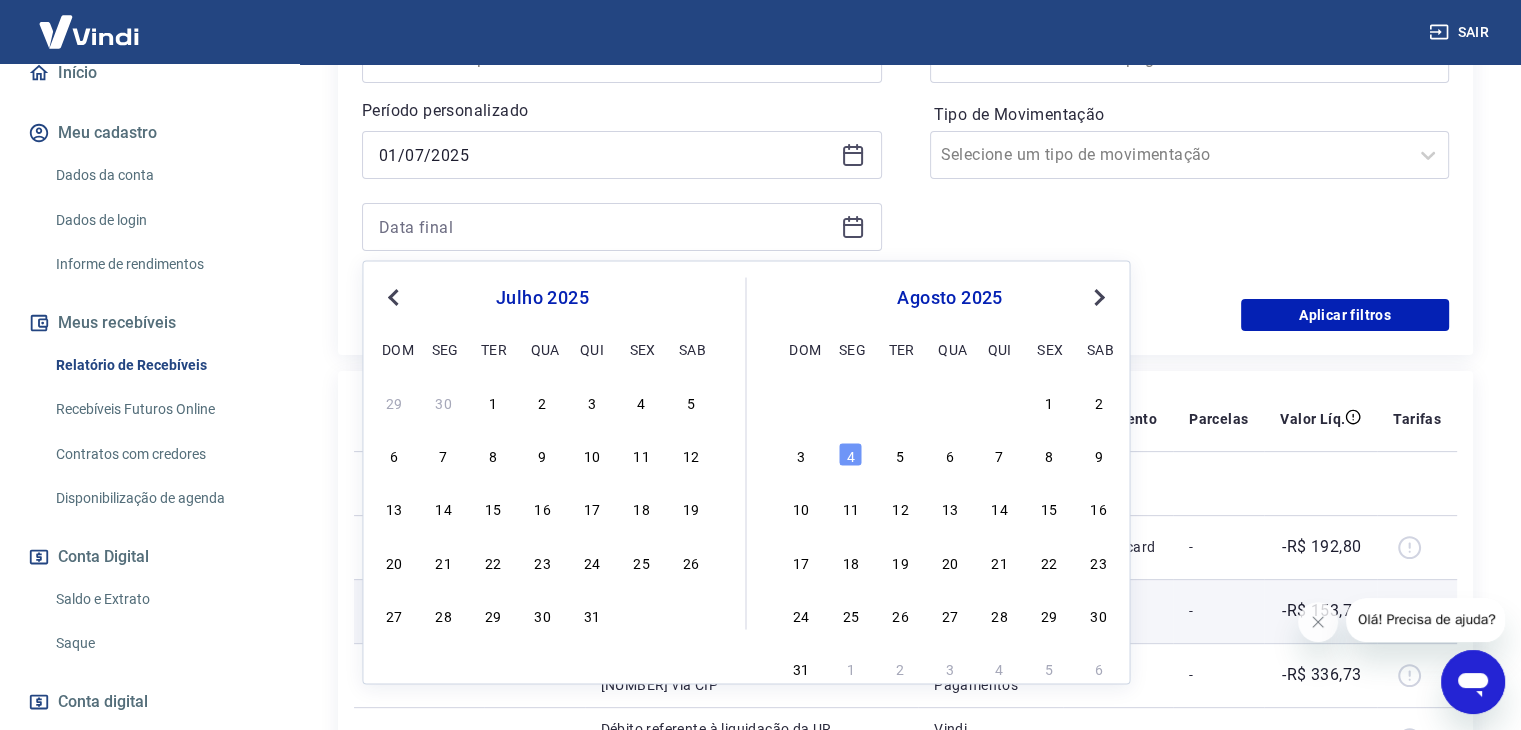type on "31/07/2025" 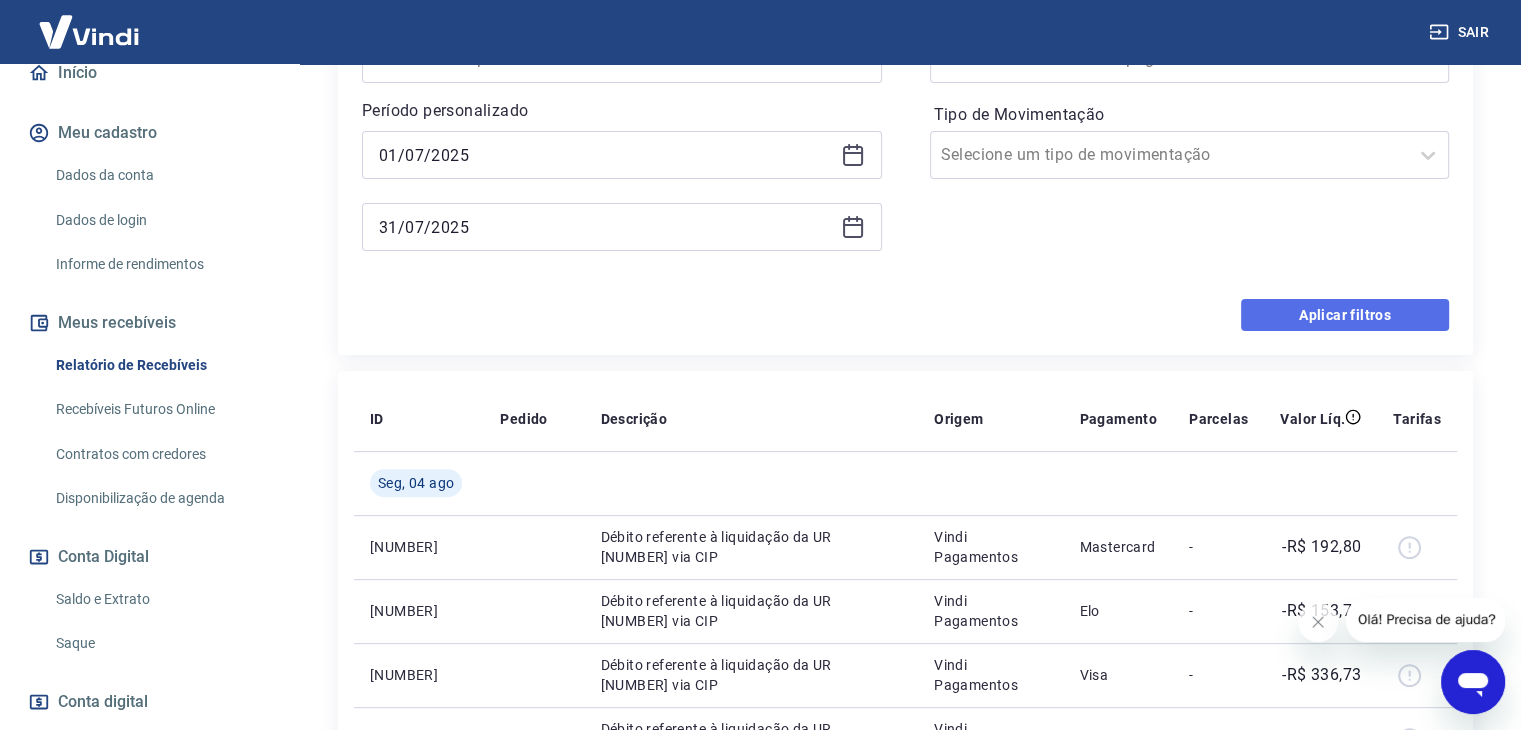 click on "Aplicar filtros" at bounding box center [1345, 315] 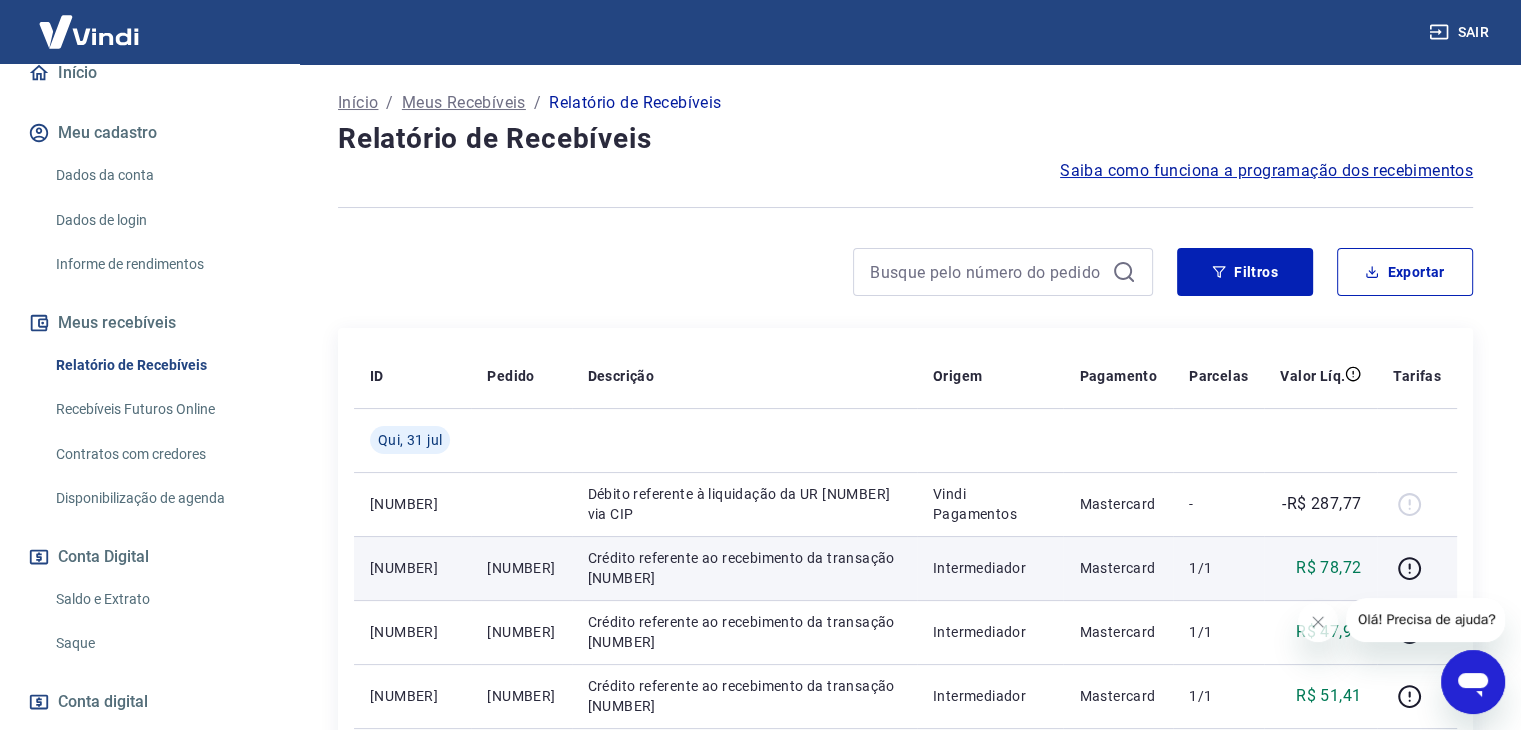 scroll, scrollTop: 0, scrollLeft: 0, axis: both 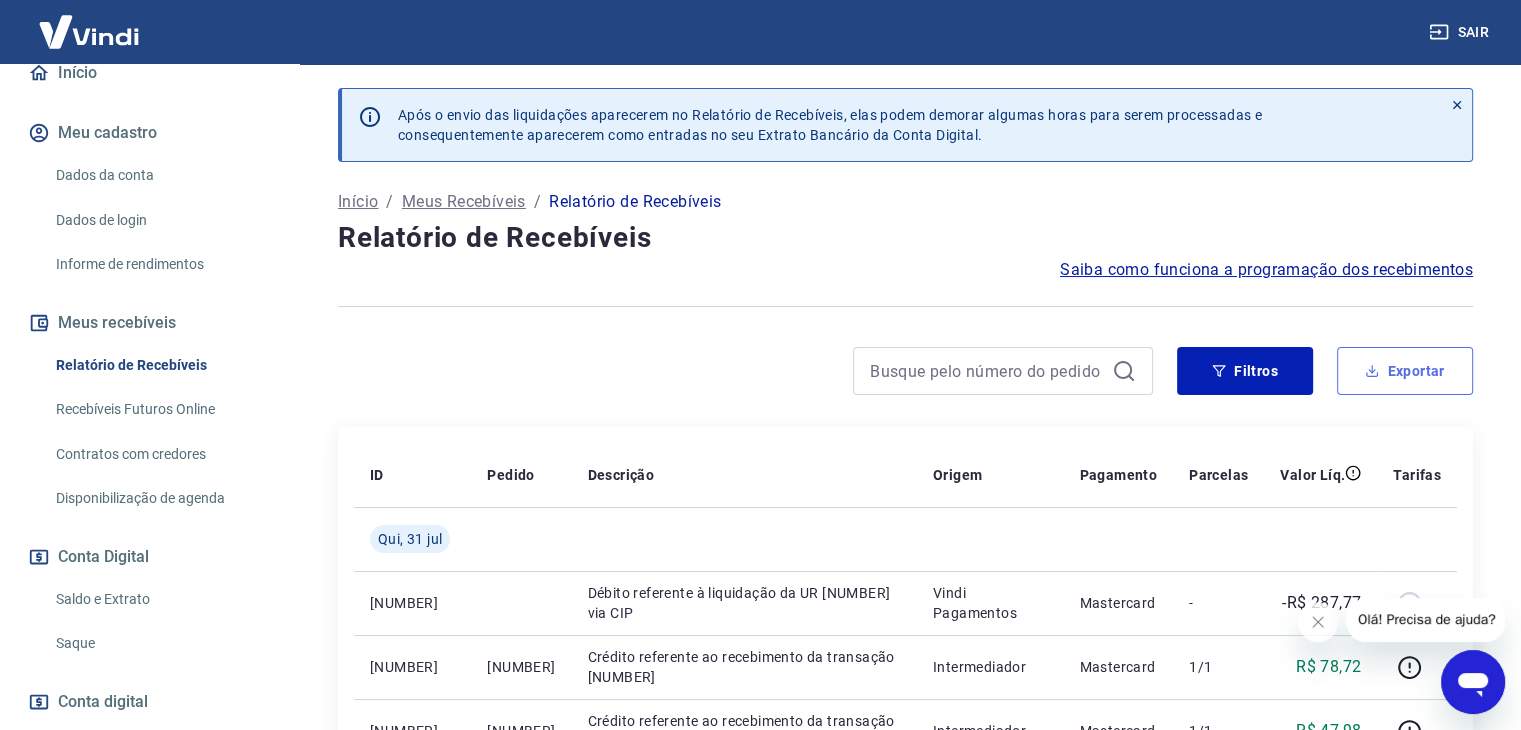 click on "Exportar" at bounding box center (1405, 371) 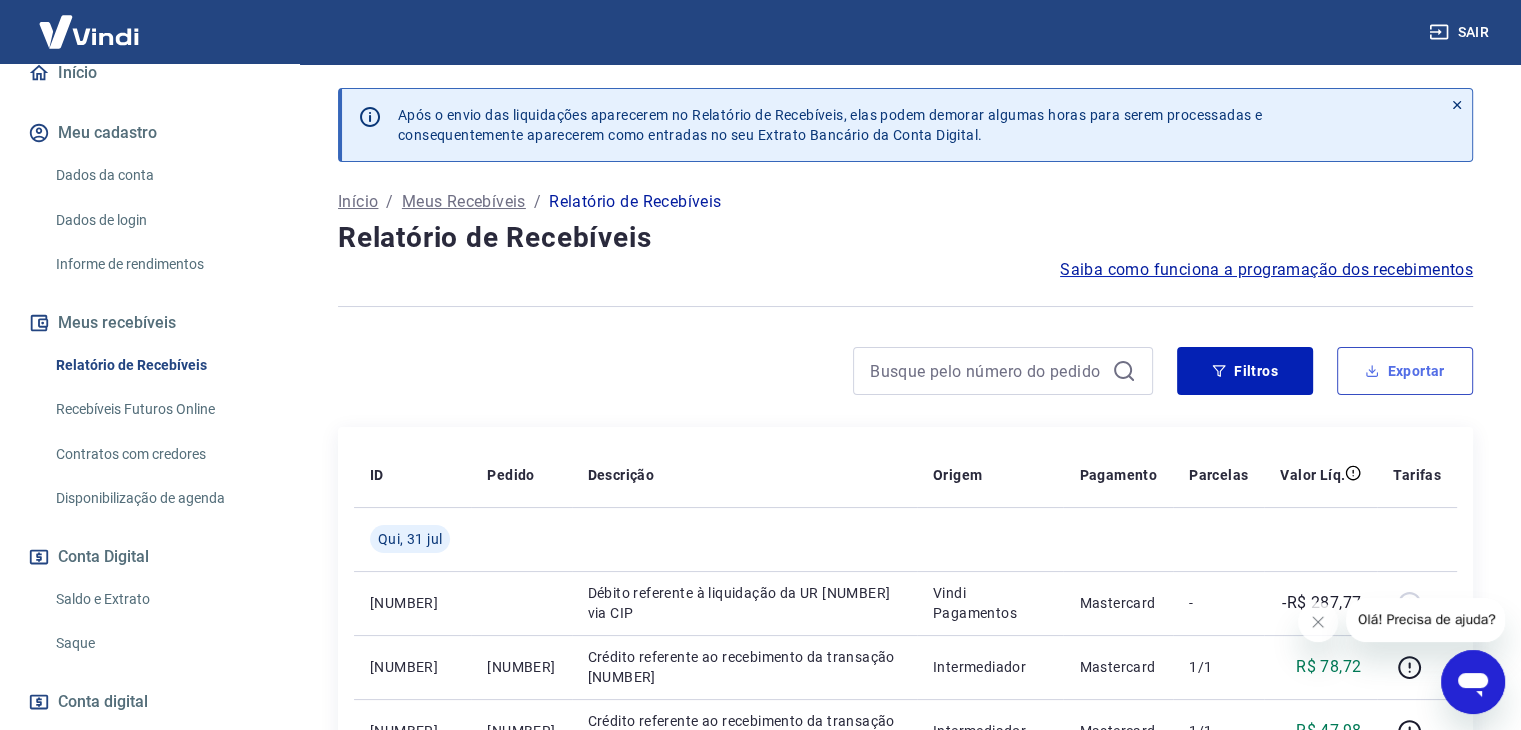 type on "01/07/2025" 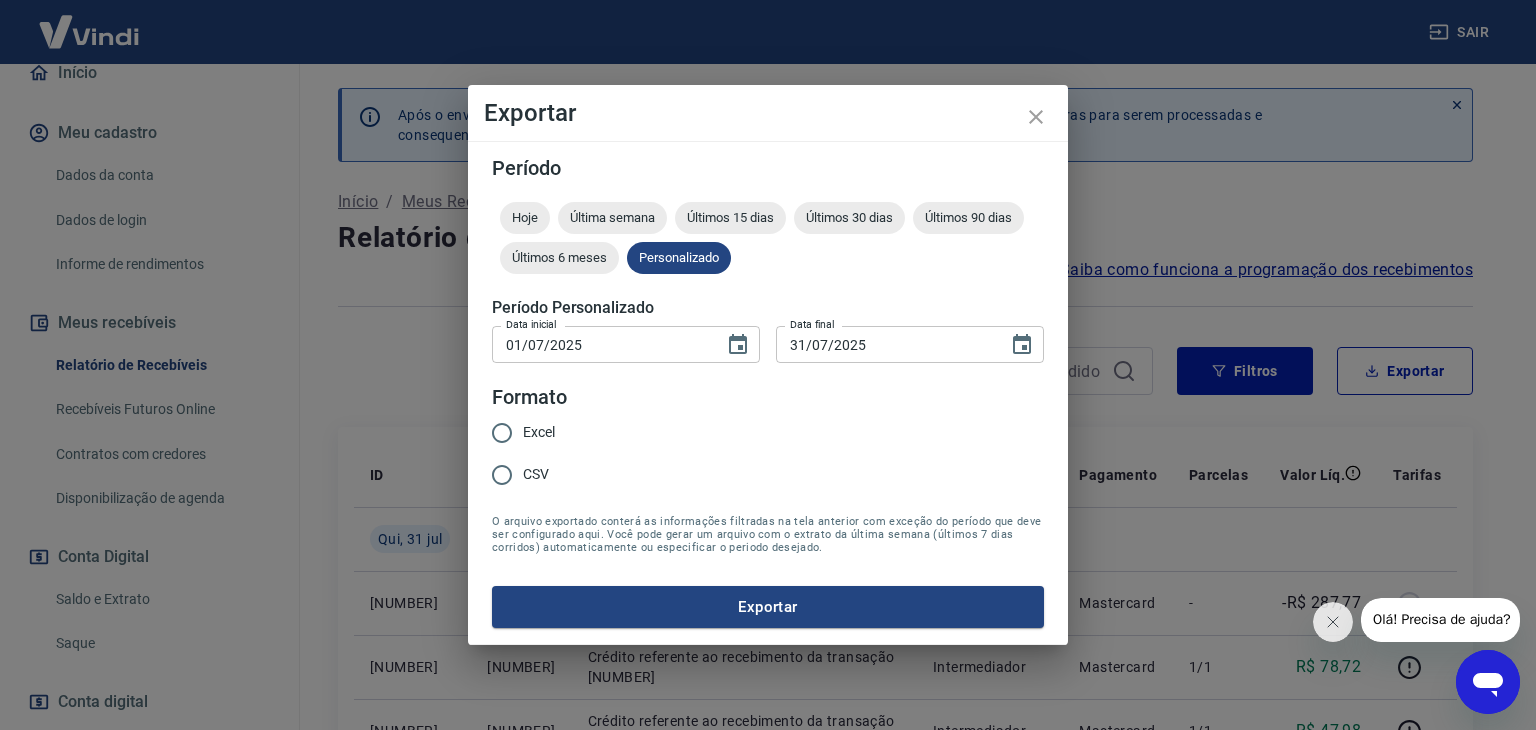 click on "Excel" at bounding box center [502, 433] 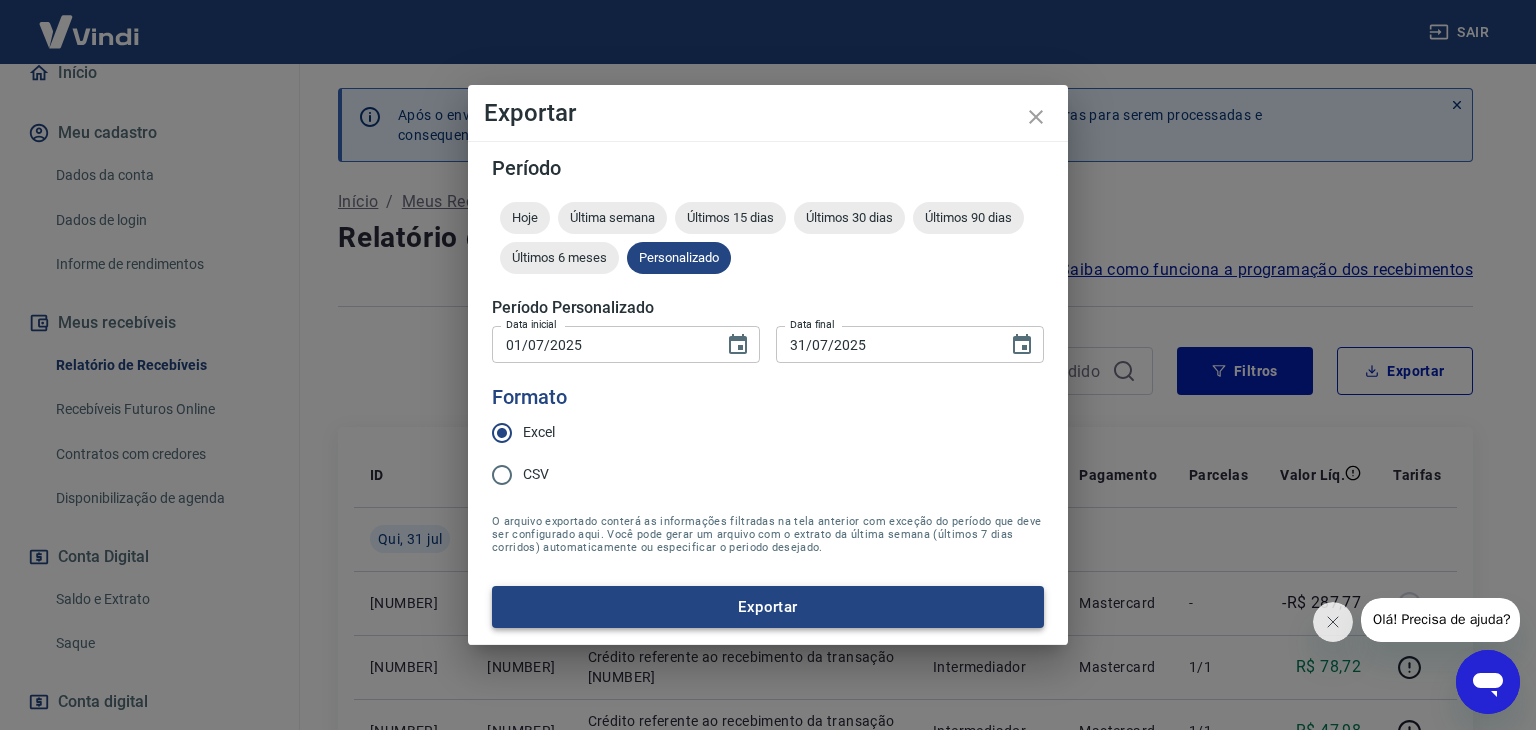 click on "Exportar" at bounding box center (768, 607) 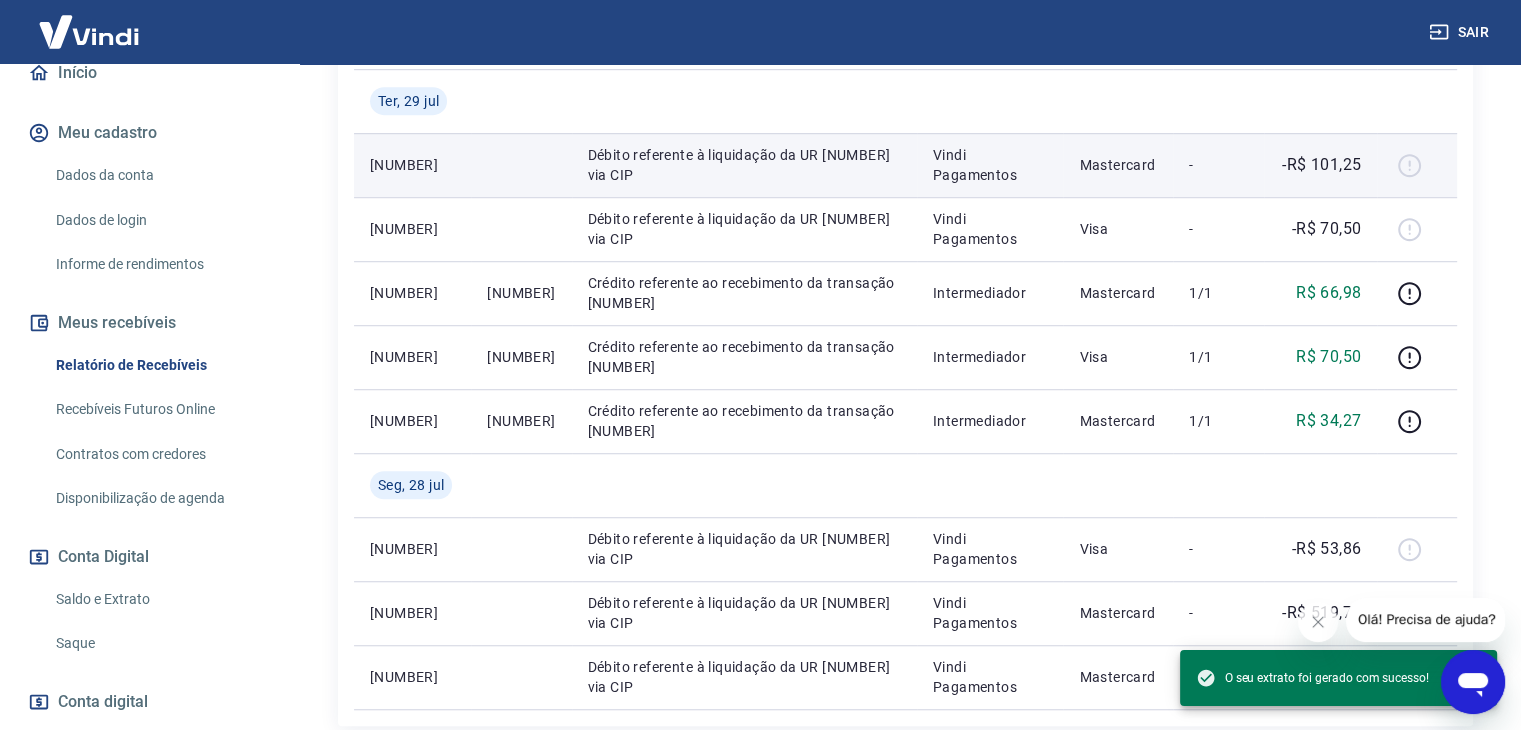 scroll, scrollTop: 1000, scrollLeft: 0, axis: vertical 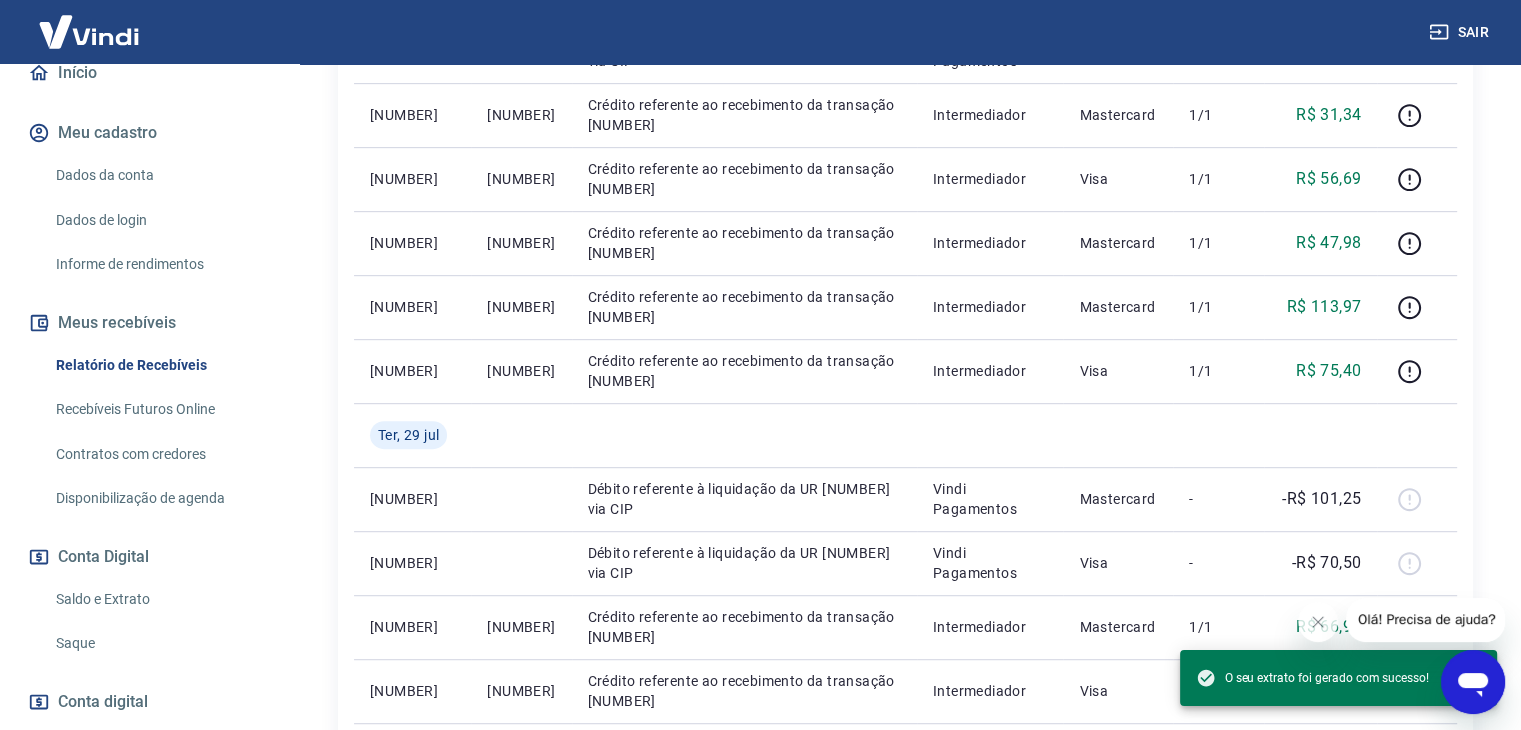 click on "Sair" at bounding box center [1461, 32] 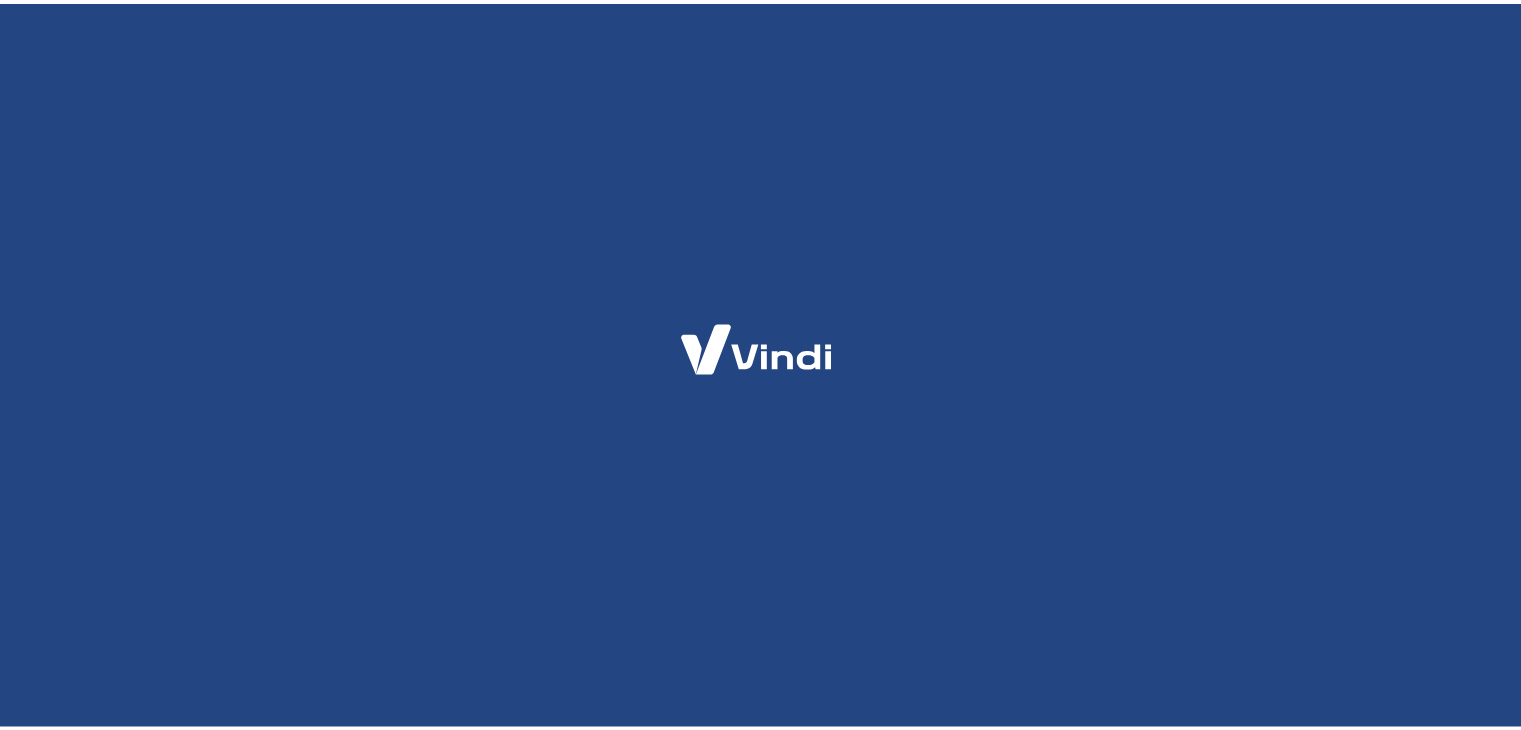 scroll, scrollTop: 0, scrollLeft: 0, axis: both 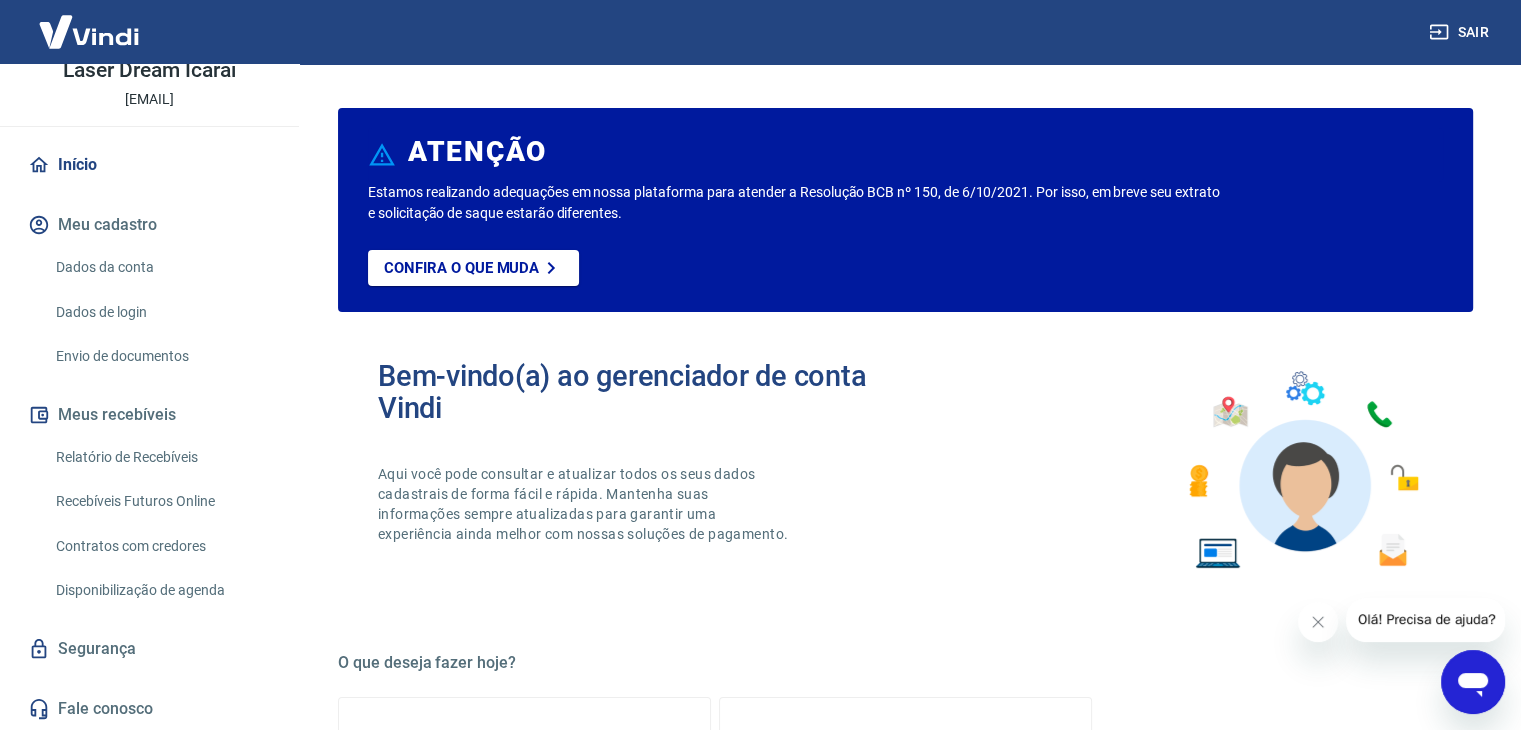 click on "Relatório de Recebíveis" at bounding box center (161, 457) 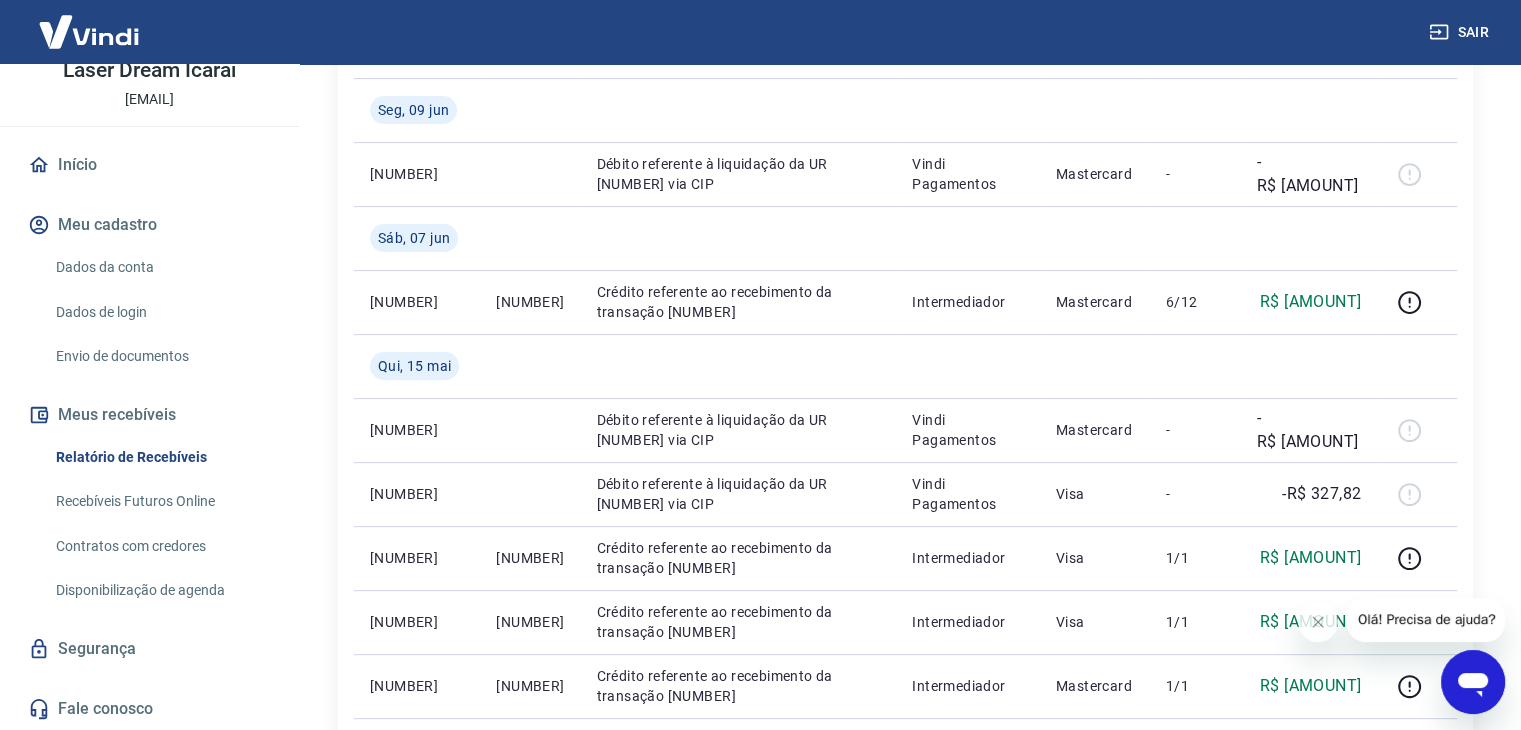 scroll, scrollTop: 600, scrollLeft: 0, axis: vertical 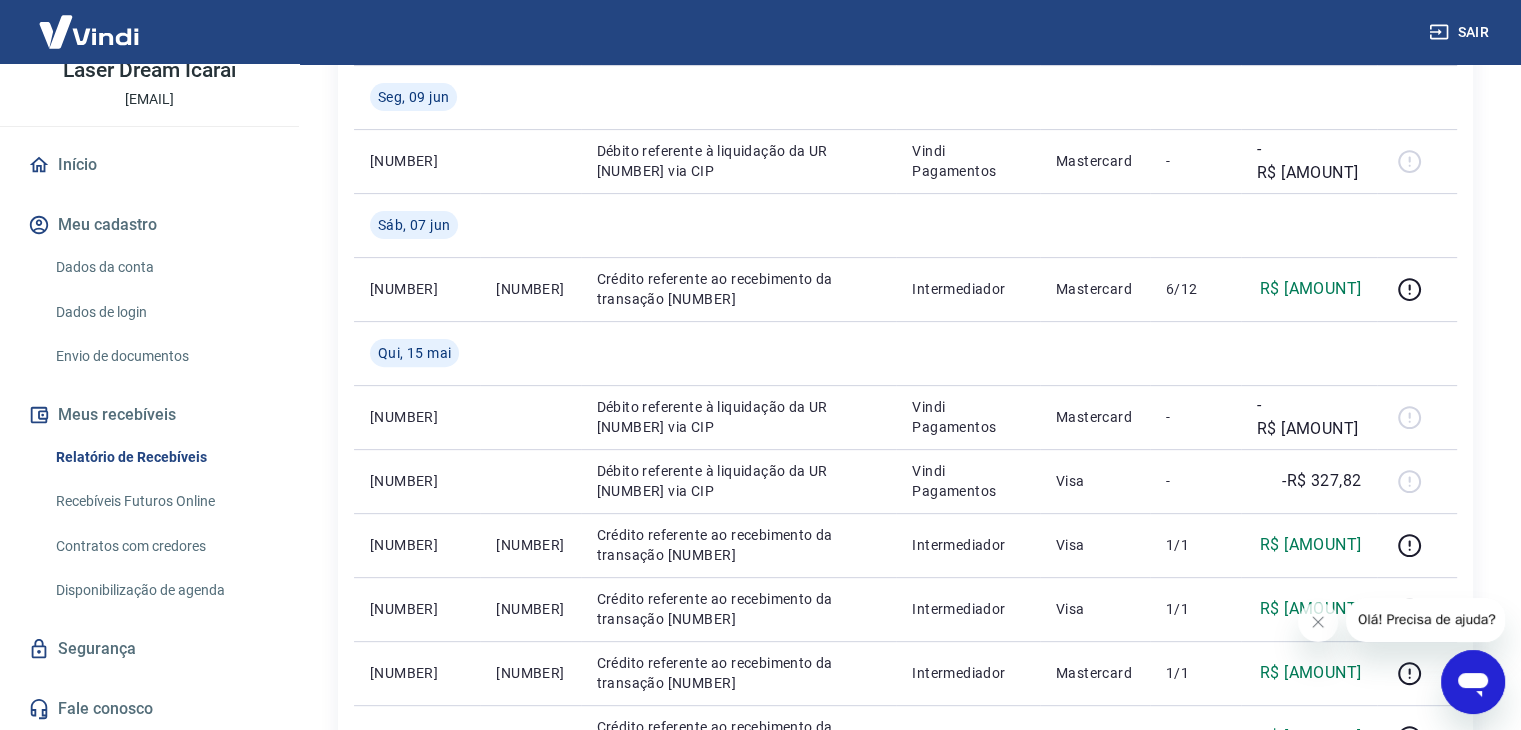click on "Meus recebíveis" at bounding box center (149, 415) 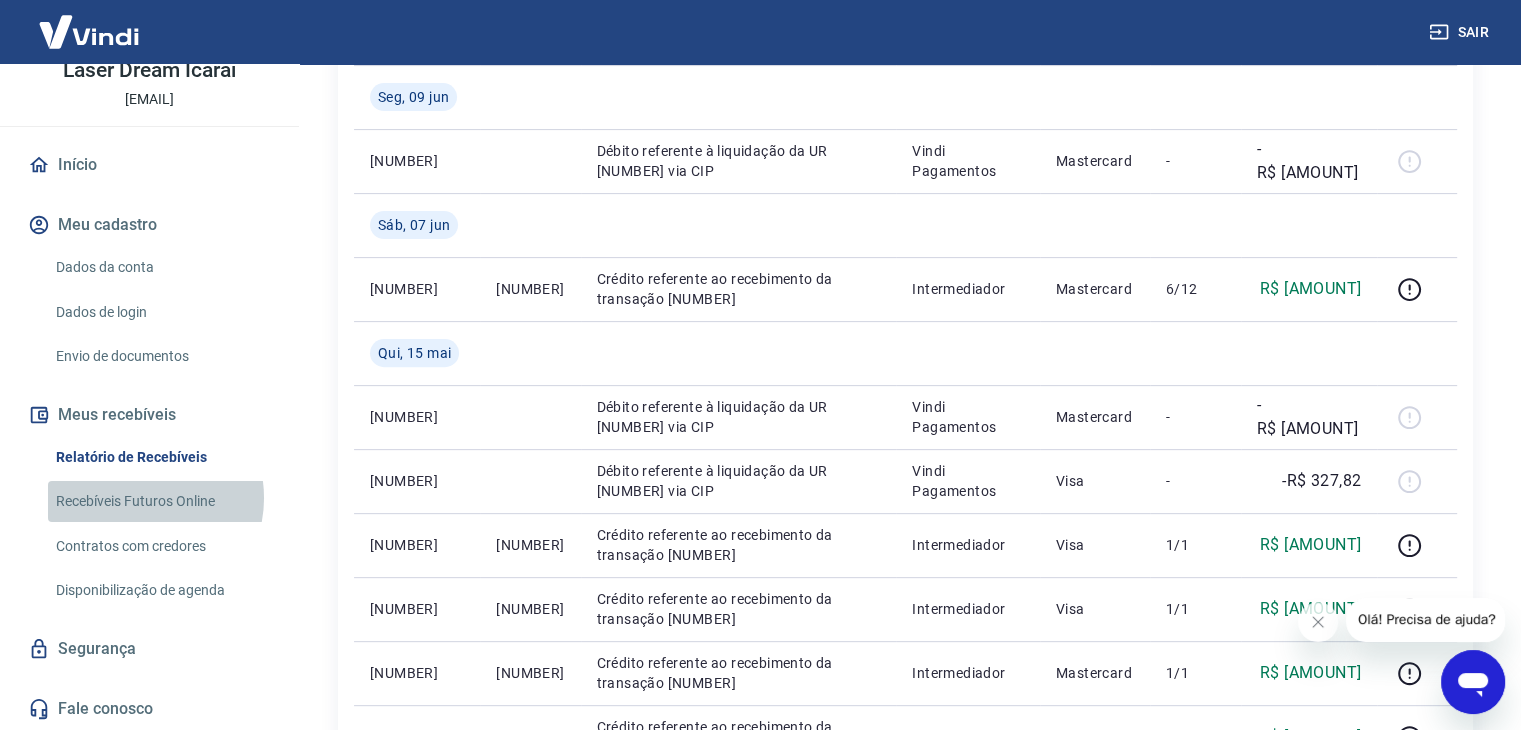 click on "Recebíveis Futuros Online" at bounding box center (161, 501) 